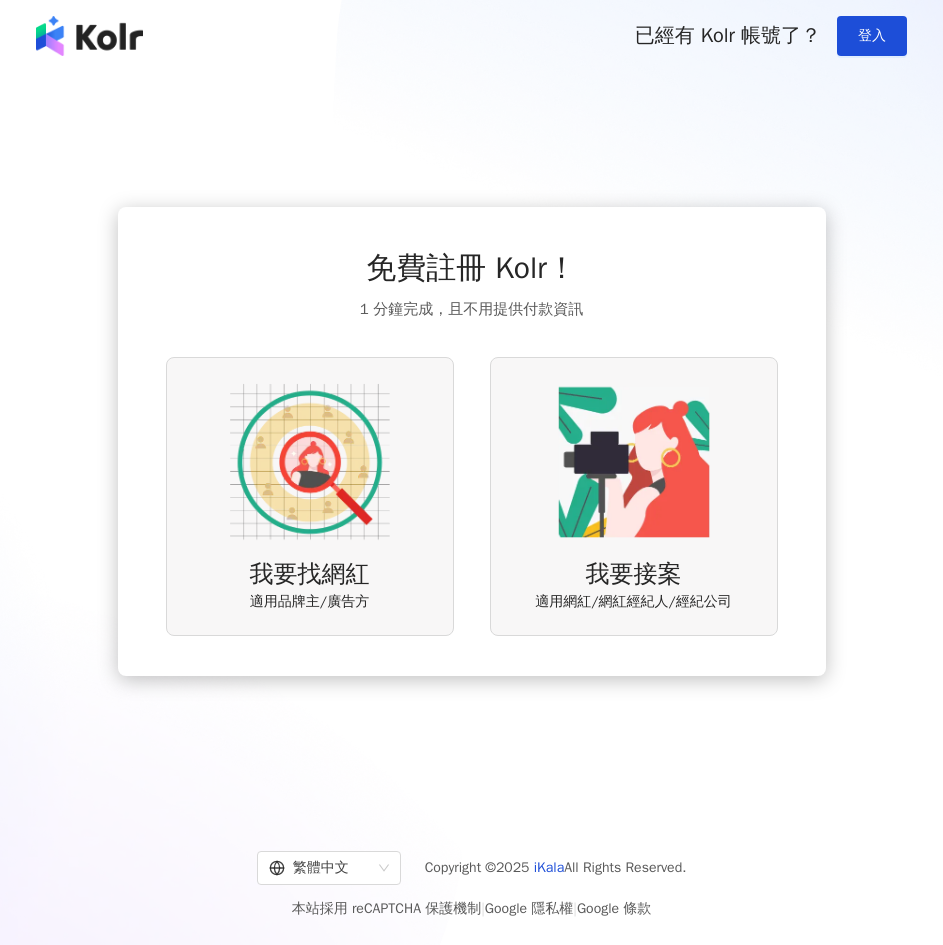 scroll, scrollTop: 0, scrollLeft: 0, axis: both 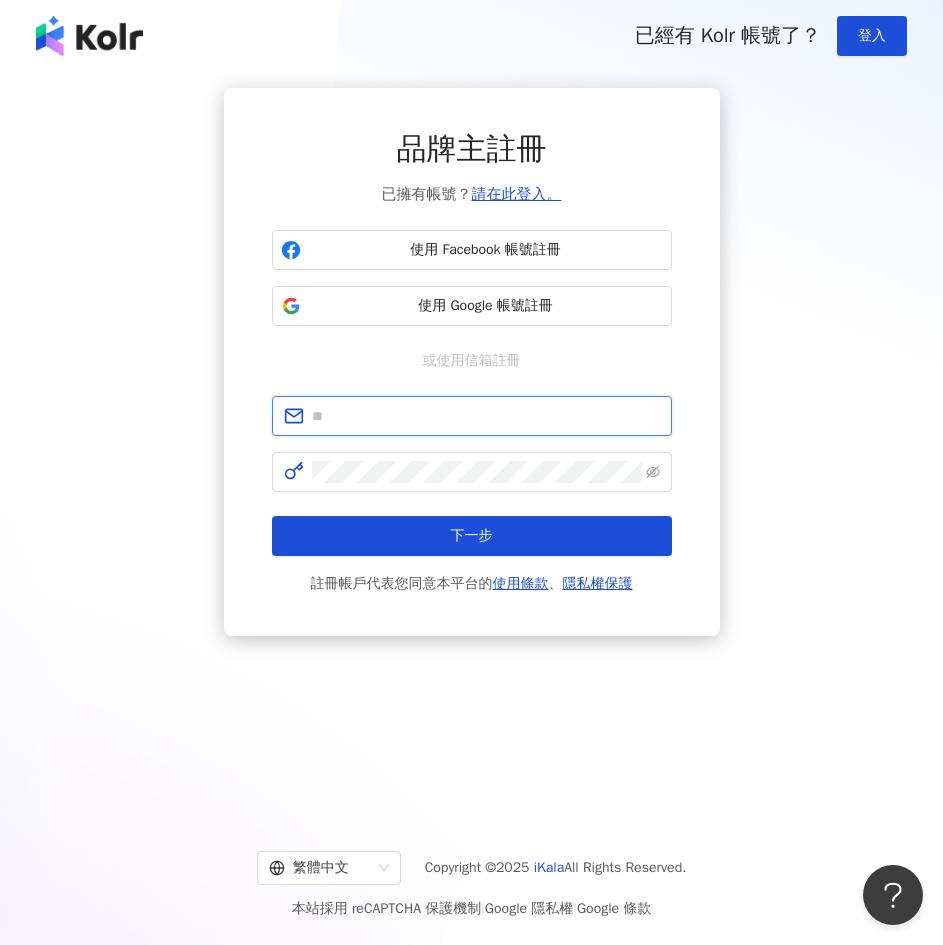type on "**********" 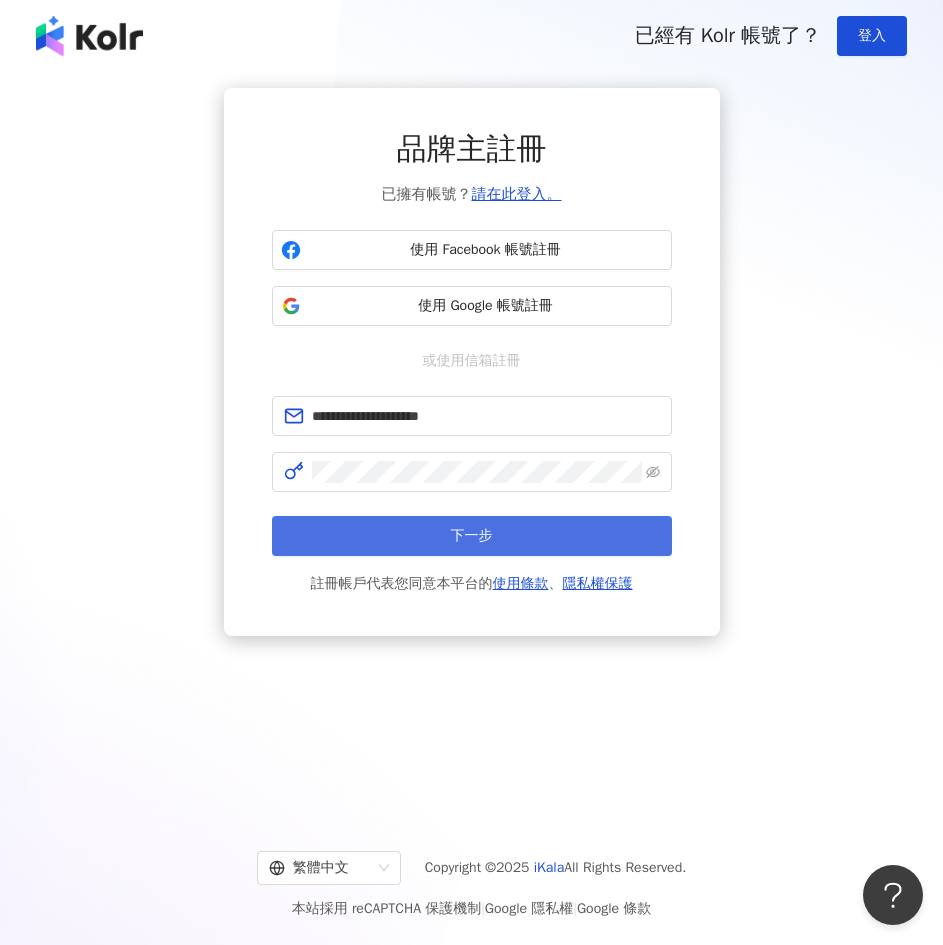 click on "下一步" at bounding box center (472, 536) 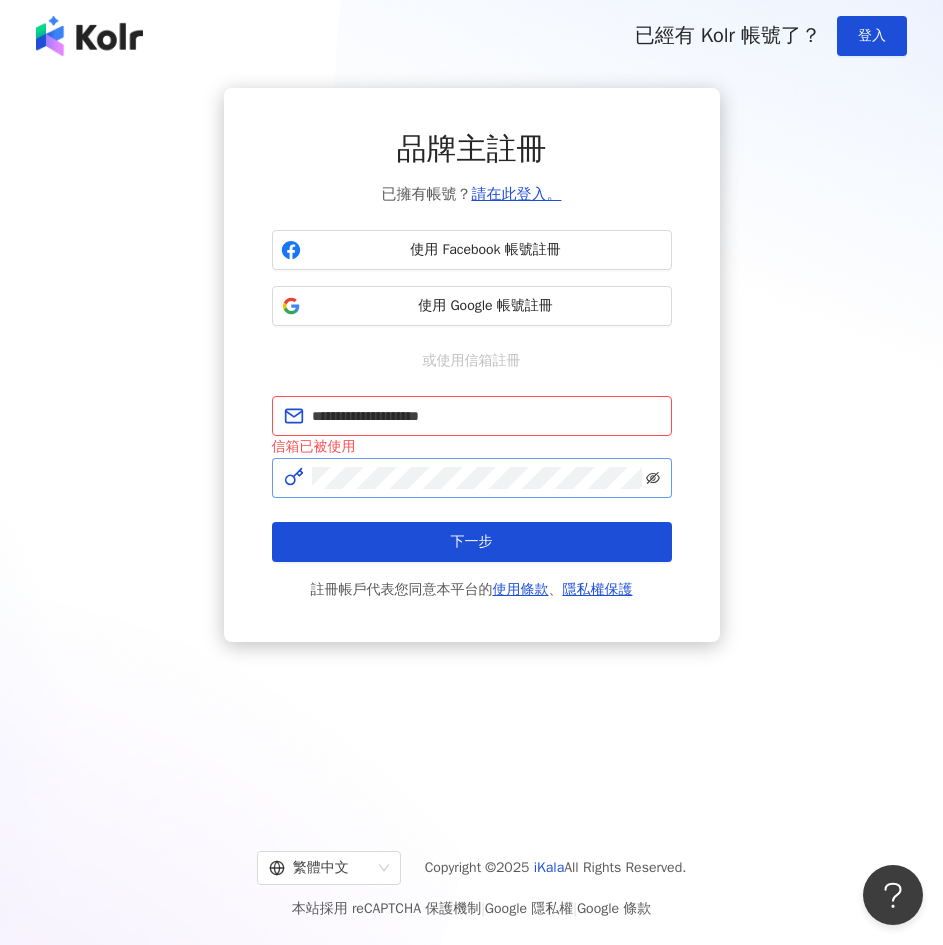 click 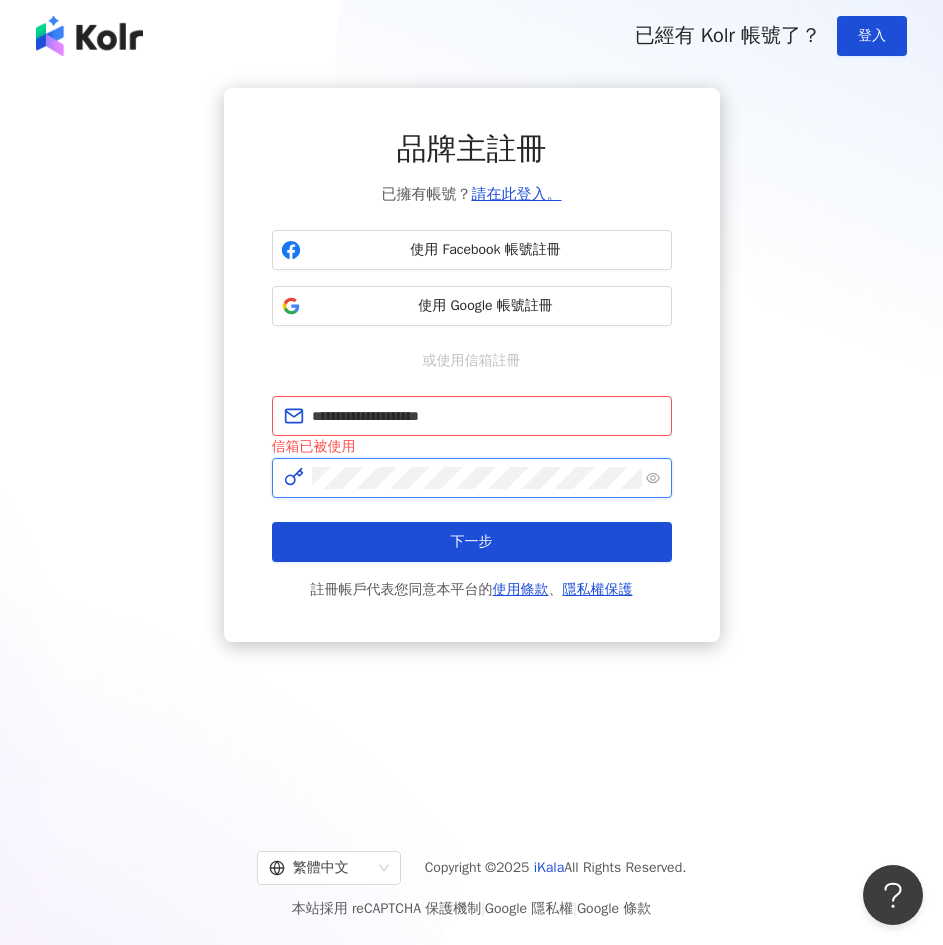 click on "**********" at bounding box center [471, 365] 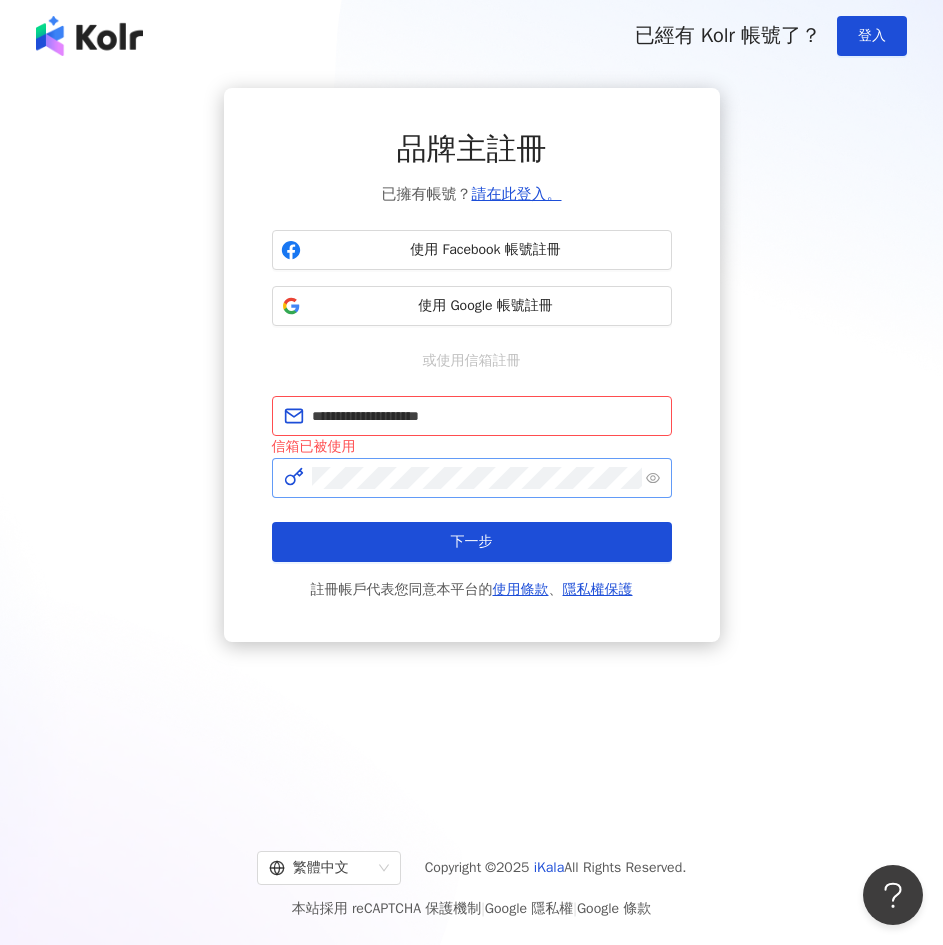 click on "**********" at bounding box center [471, 365] 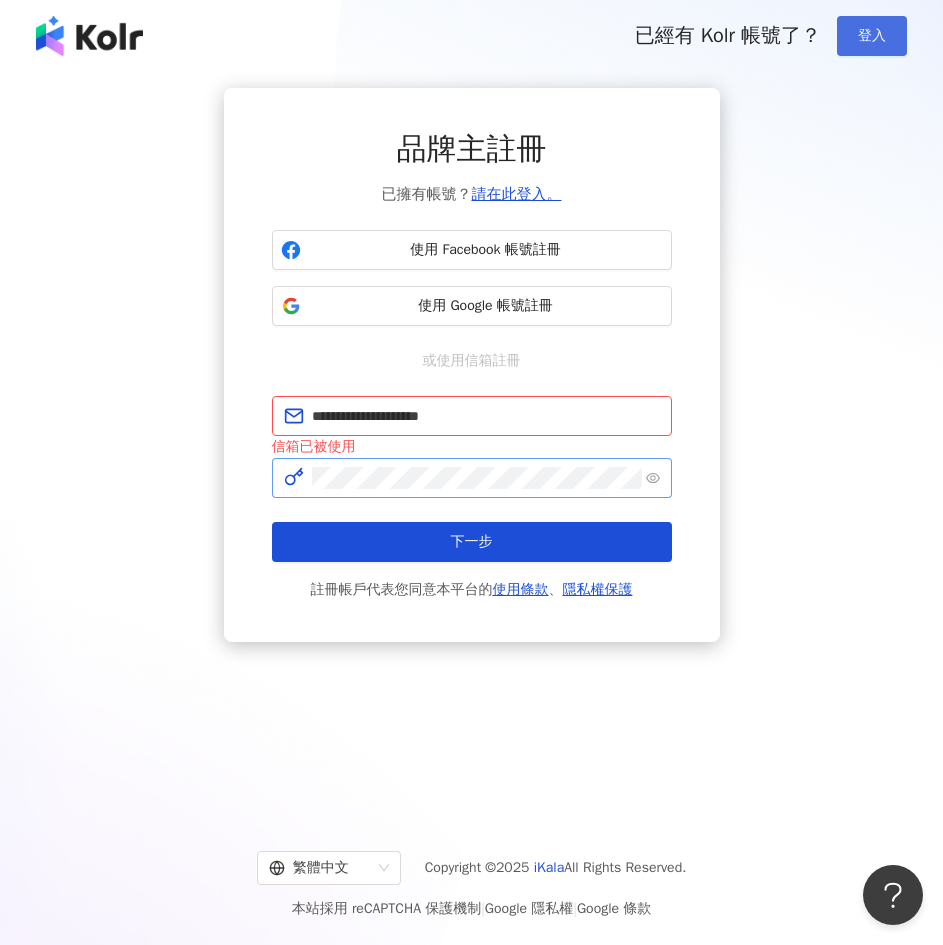 click on "登入" at bounding box center (872, 36) 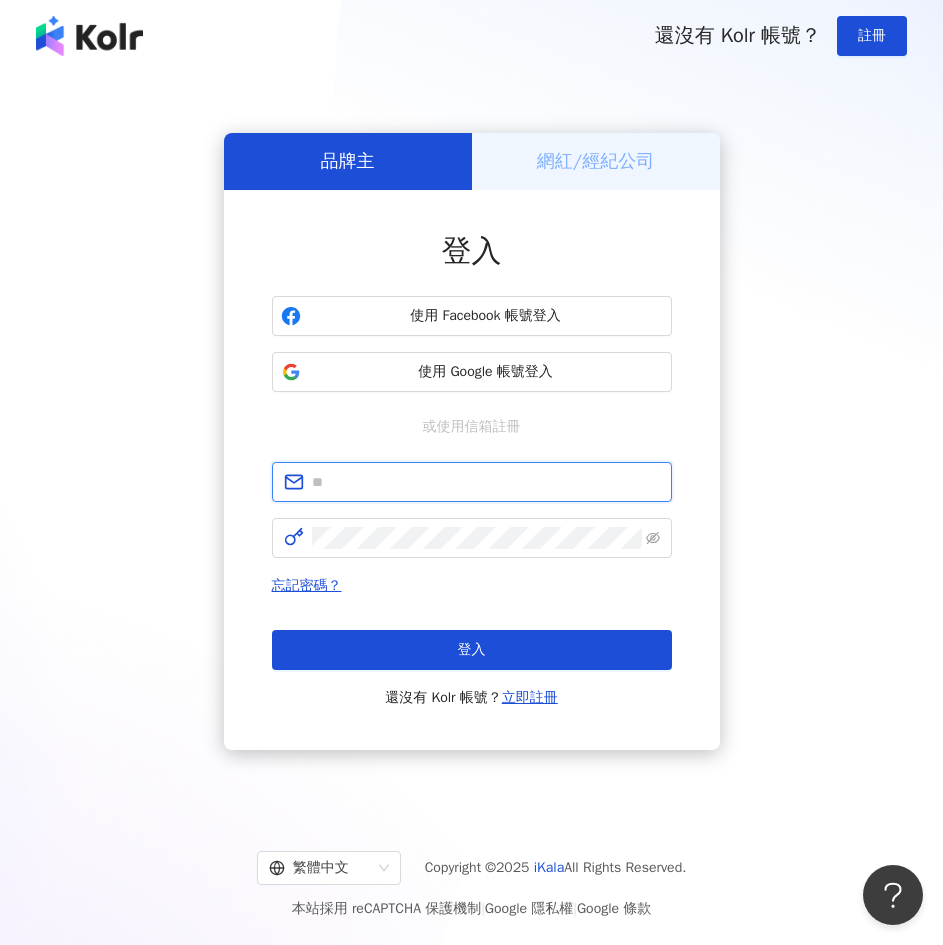 type on "**********" 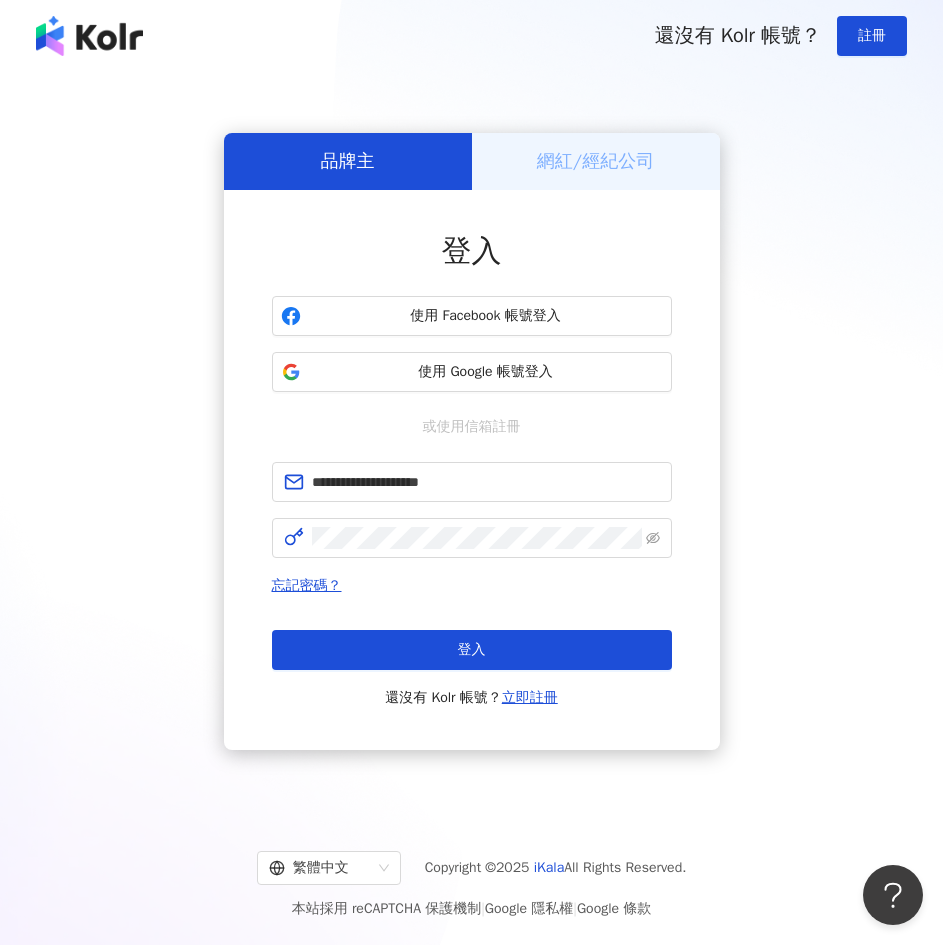 click on "登入" at bounding box center [472, 650] 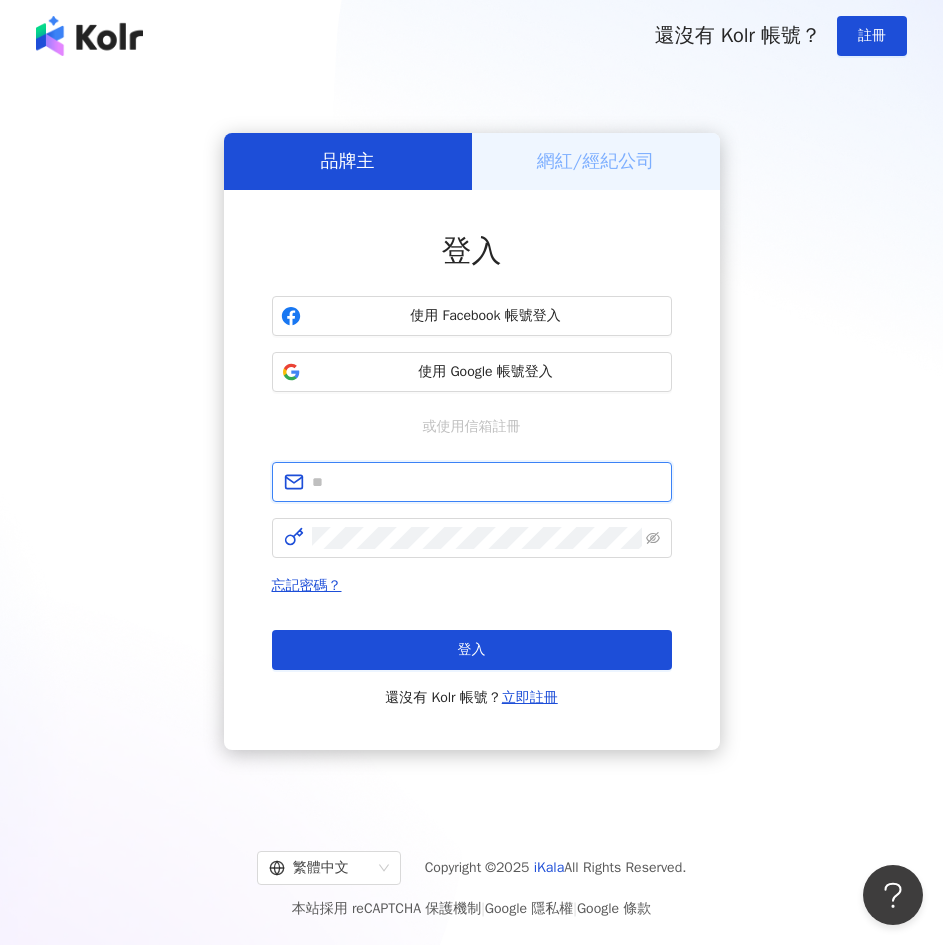 type on "**********" 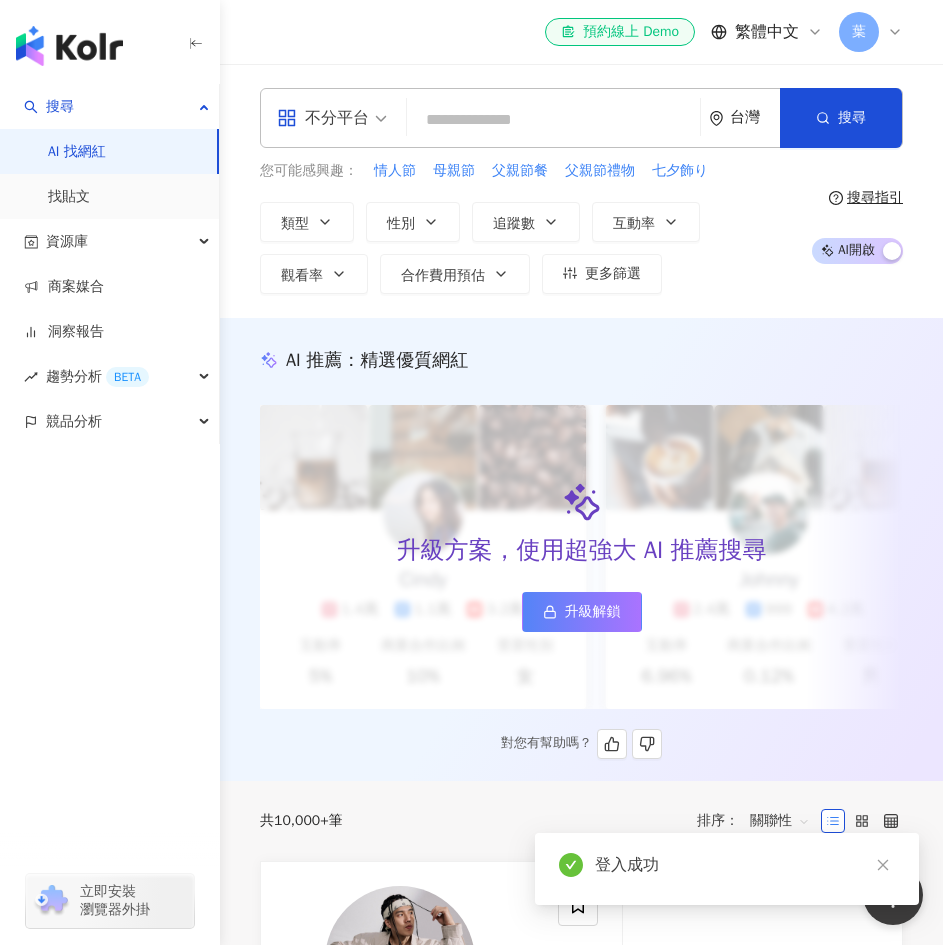 drag, startPoint x: 578, startPoint y: 620, endPoint x: 576, endPoint y: 608, distance: 12.165525 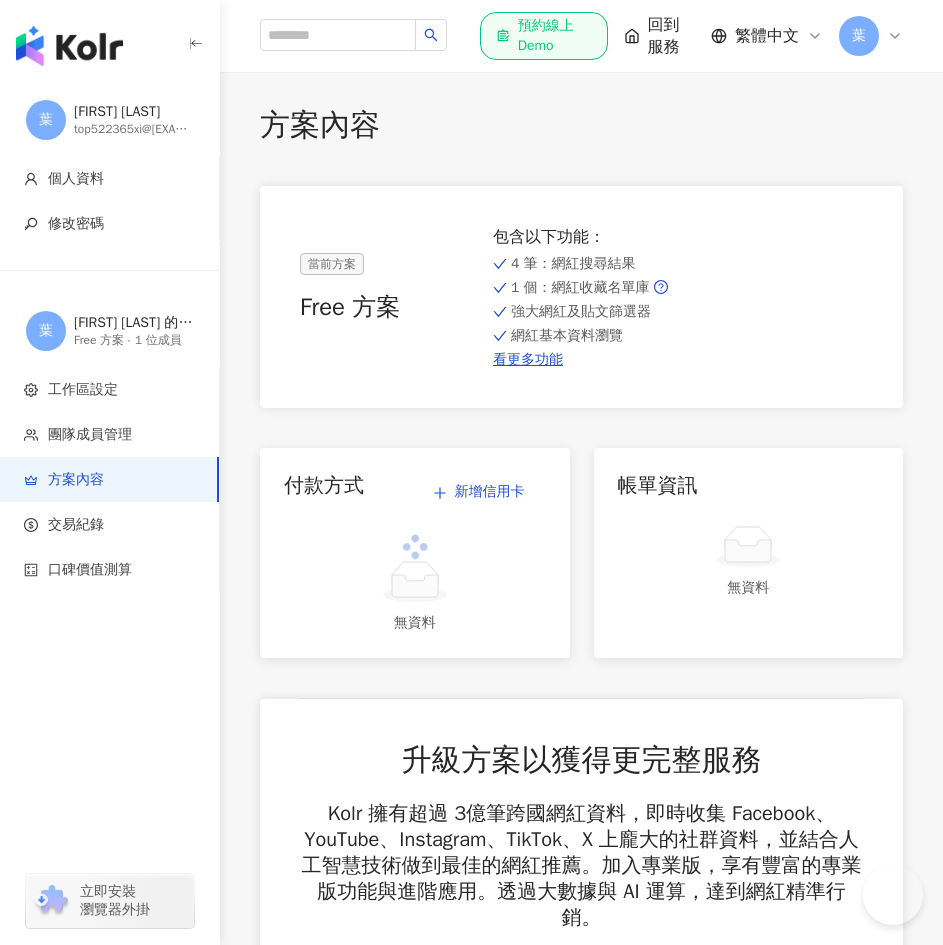scroll, scrollTop: 0, scrollLeft: 0, axis: both 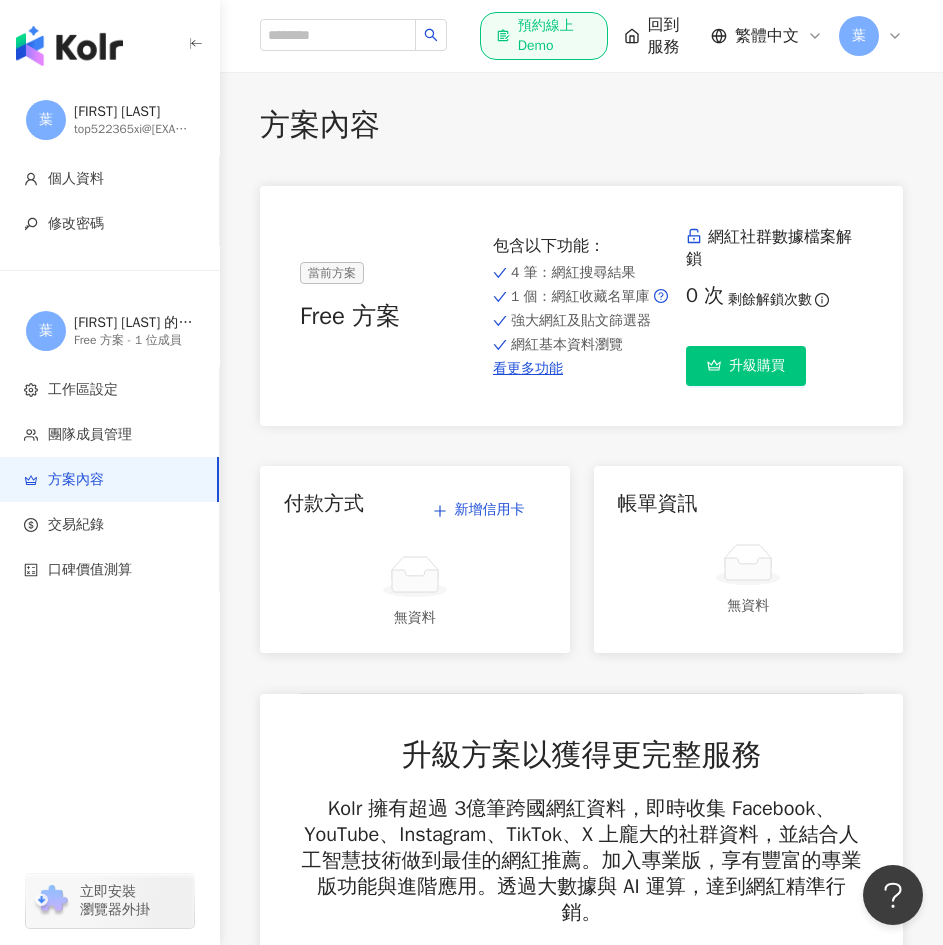 drag, startPoint x: 492, startPoint y: 512, endPoint x: 550, endPoint y: 395, distance: 130.58714 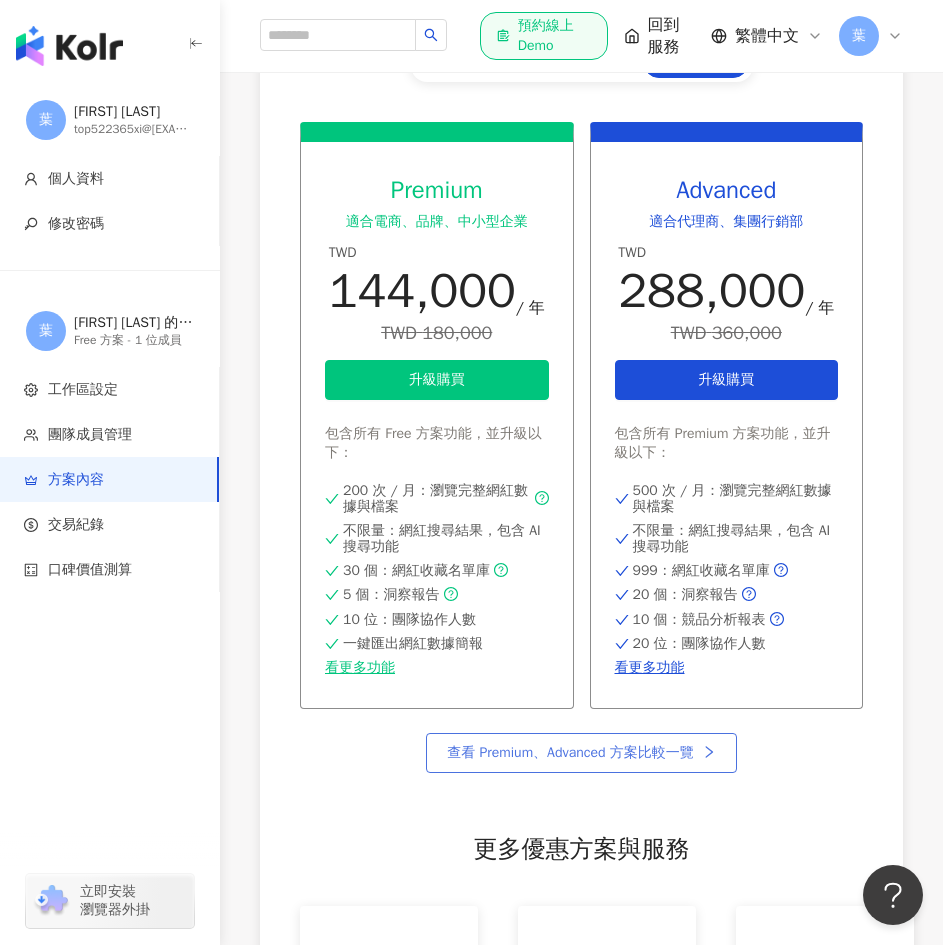 click on "查看 Premium、Advanced 方案比較一覽" at bounding box center (570, 753) 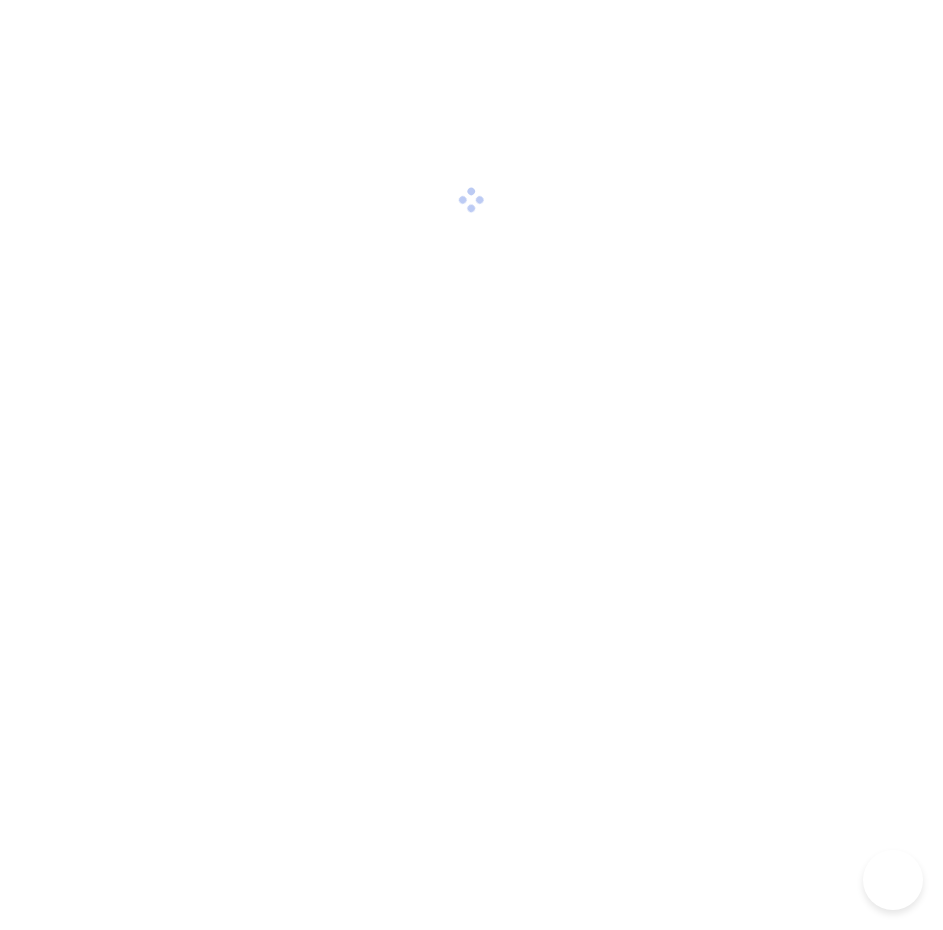 scroll, scrollTop: 0, scrollLeft: 0, axis: both 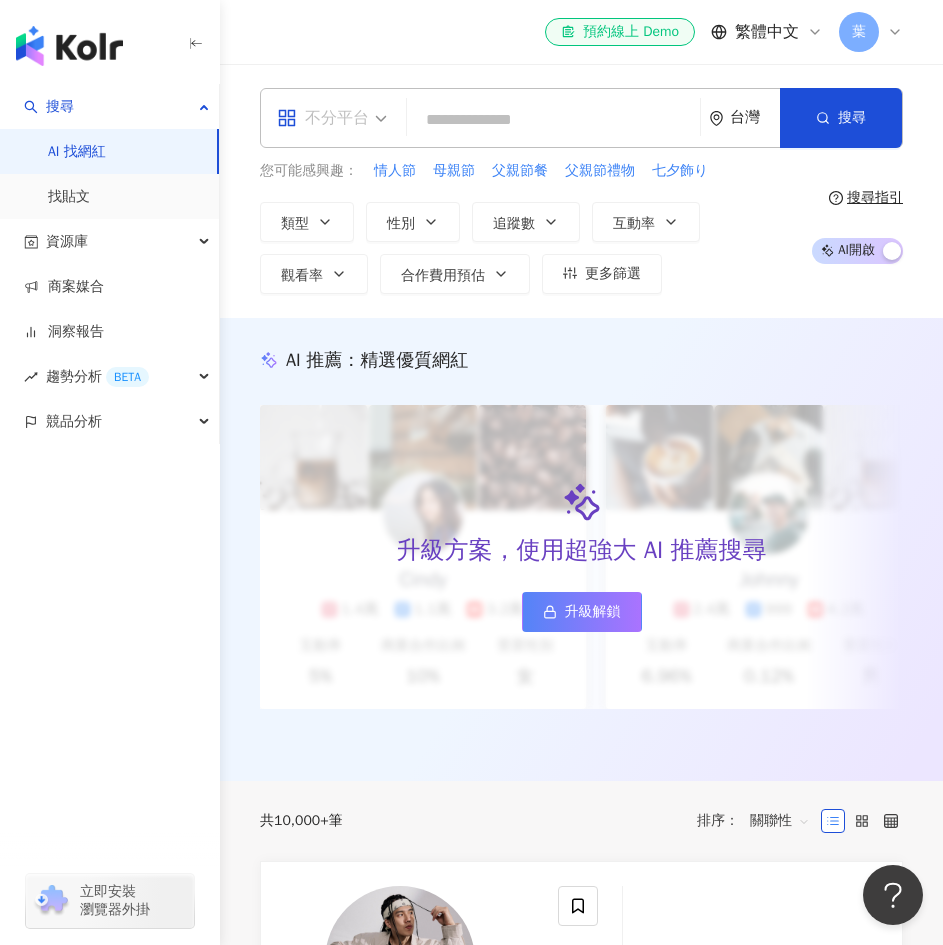 click on "不分平台" at bounding box center (332, 118) 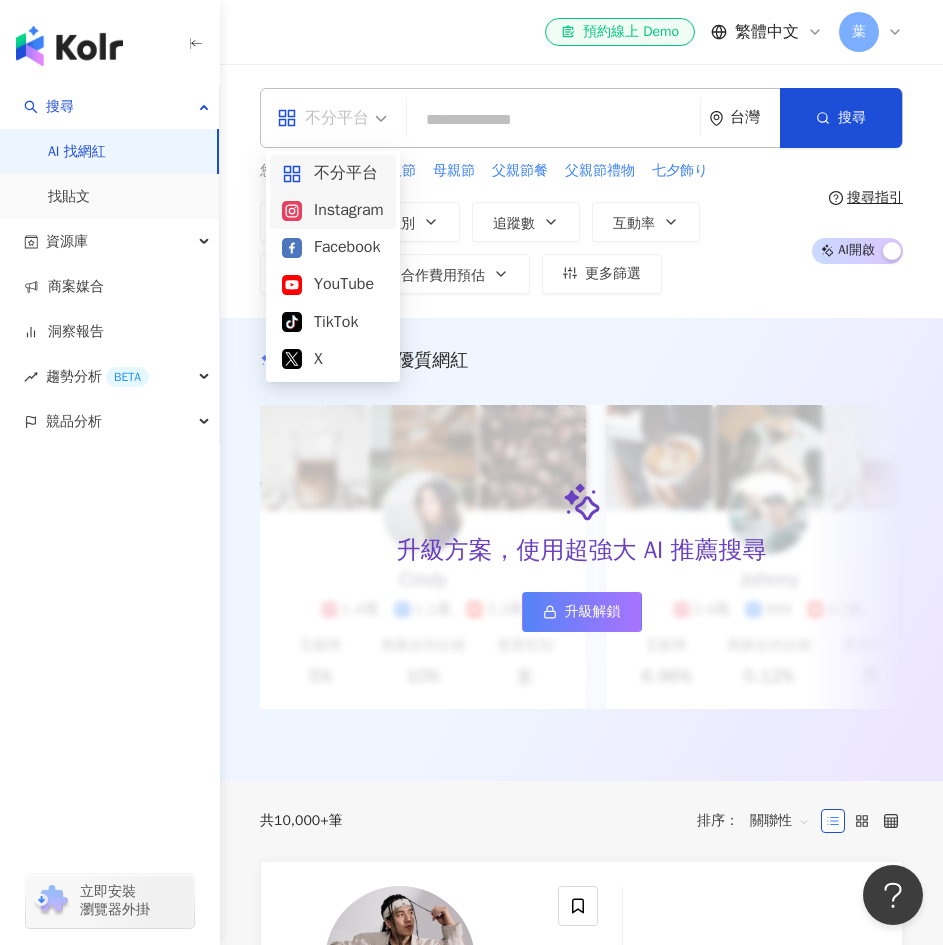 click on "Instagram" at bounding box center [333, 210] 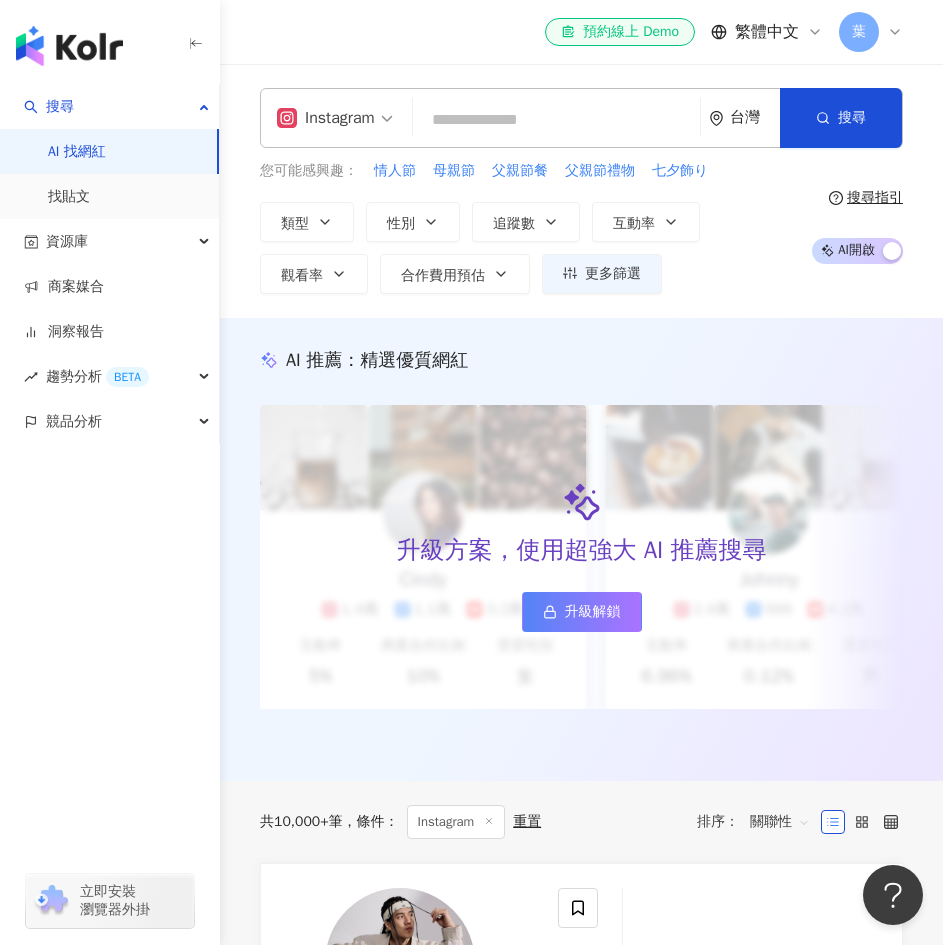 click at bounding box center [556, 120] 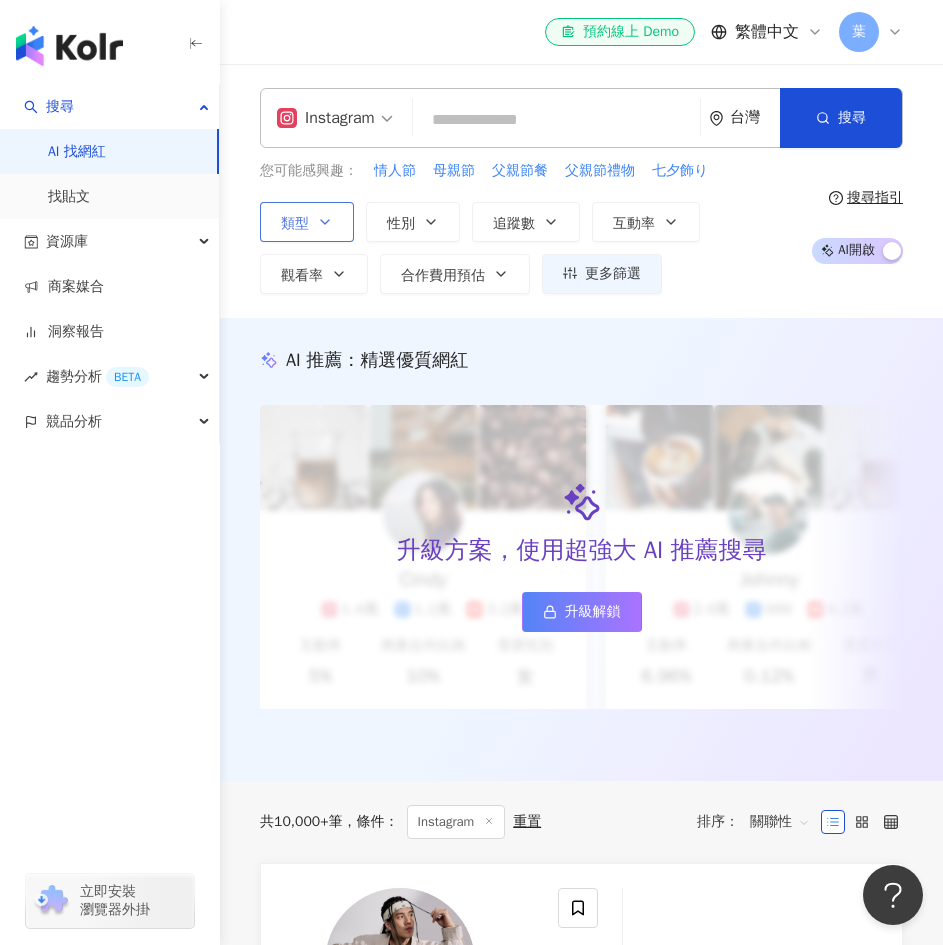 click on "類型" at bounding box center [307, 222] 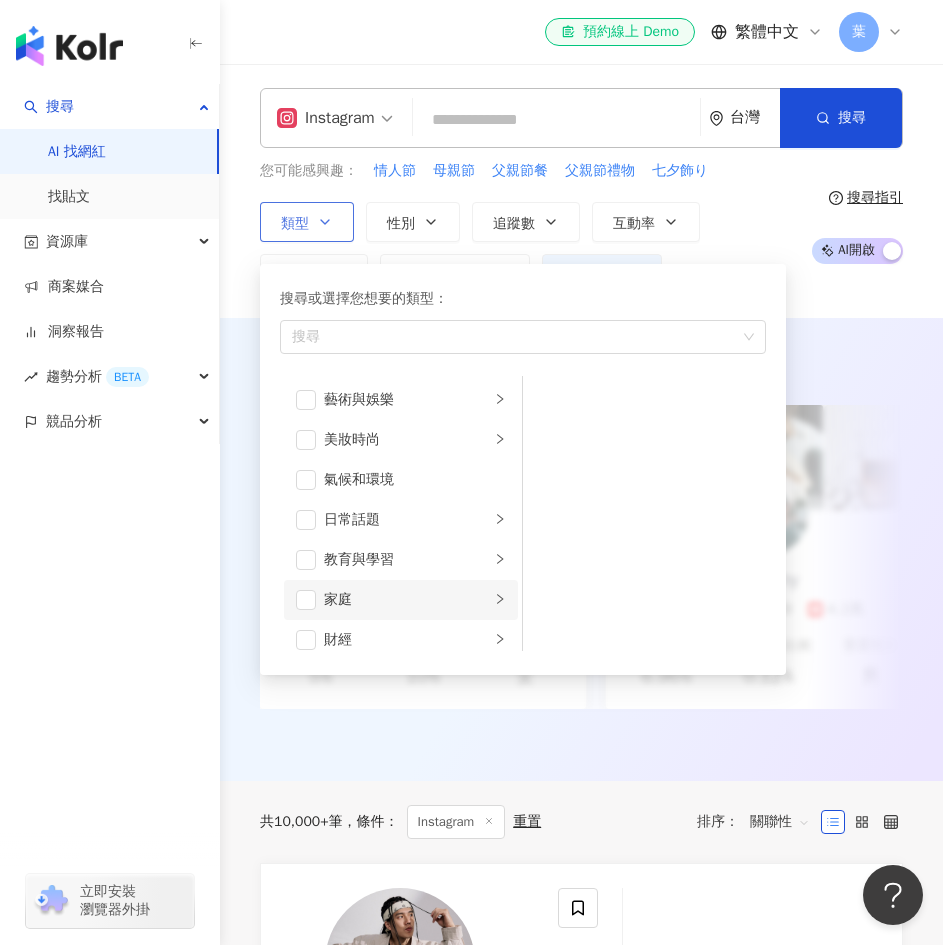 click on "家庭" at bounding box center (407, 600) 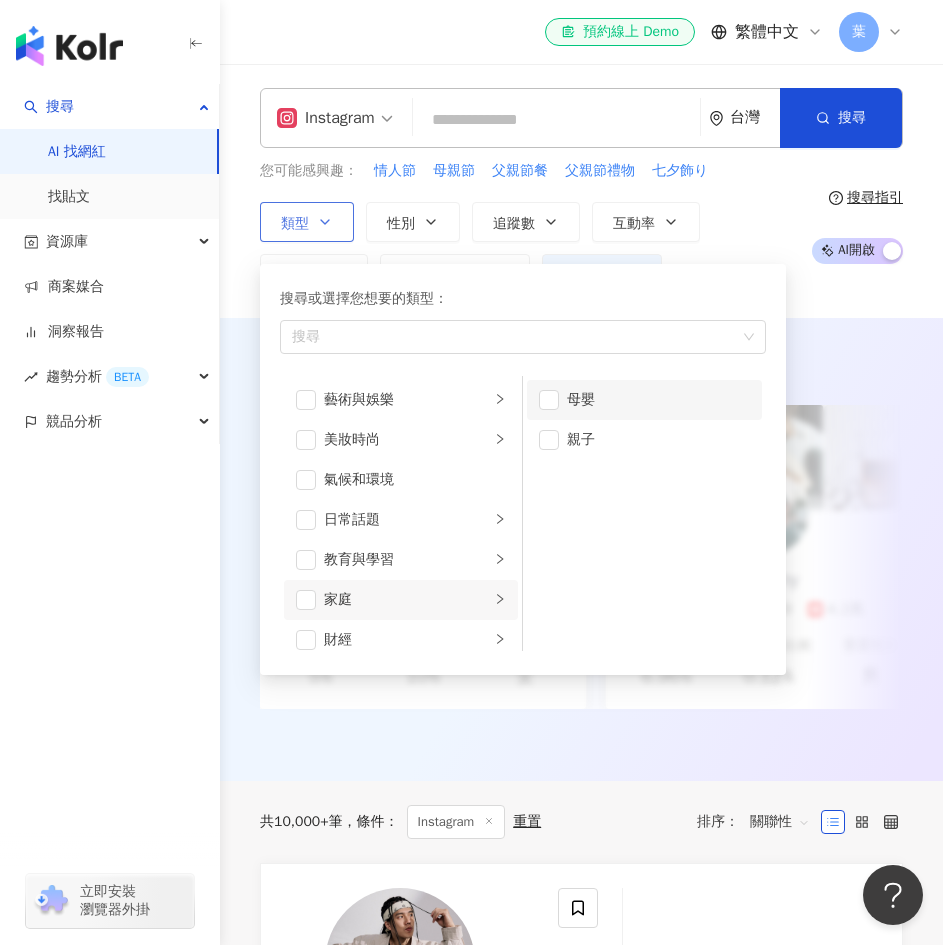 click on "母嬰" at bounding box center [644, 400] 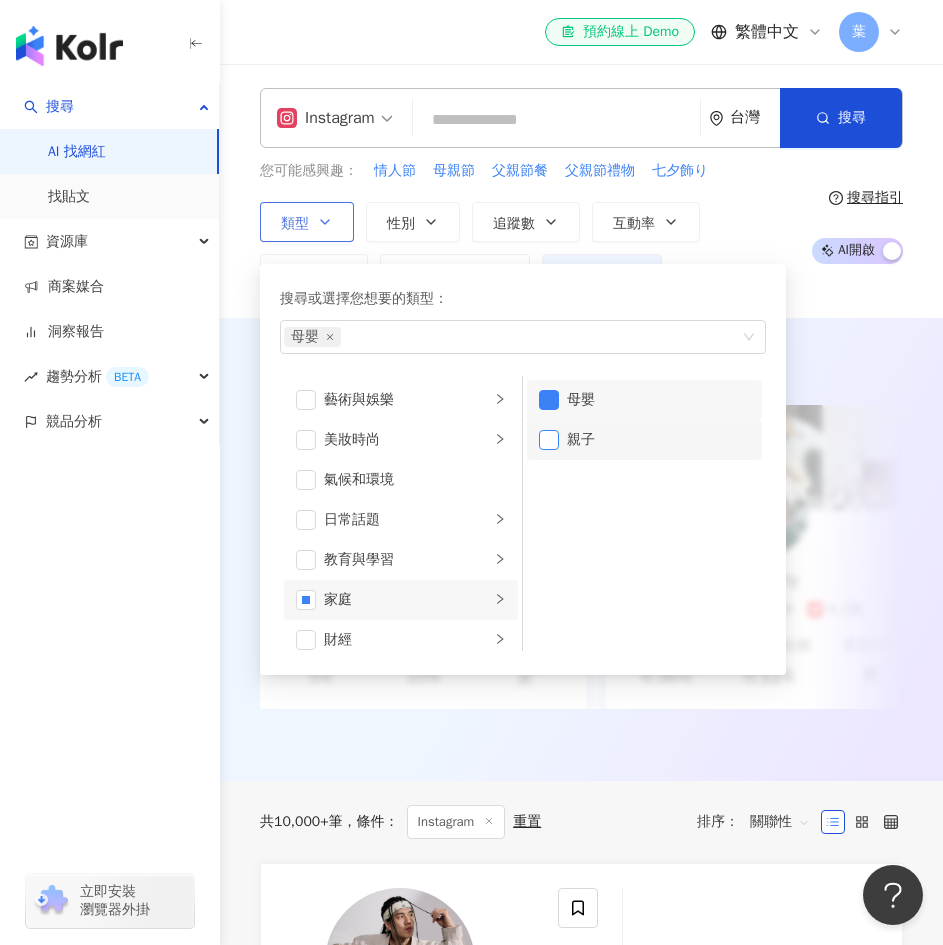 click at bounding box center (549, 440) 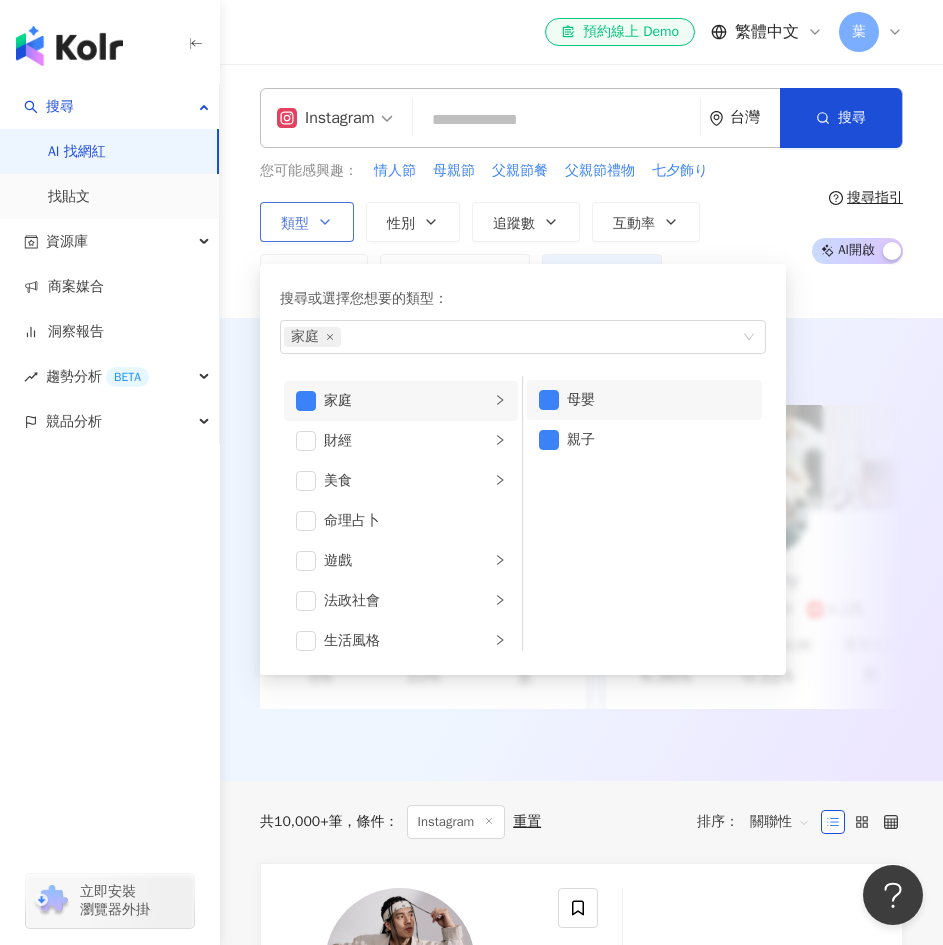 scroll, scrollTop: 219, scrollLeft: 0, axis: vertical 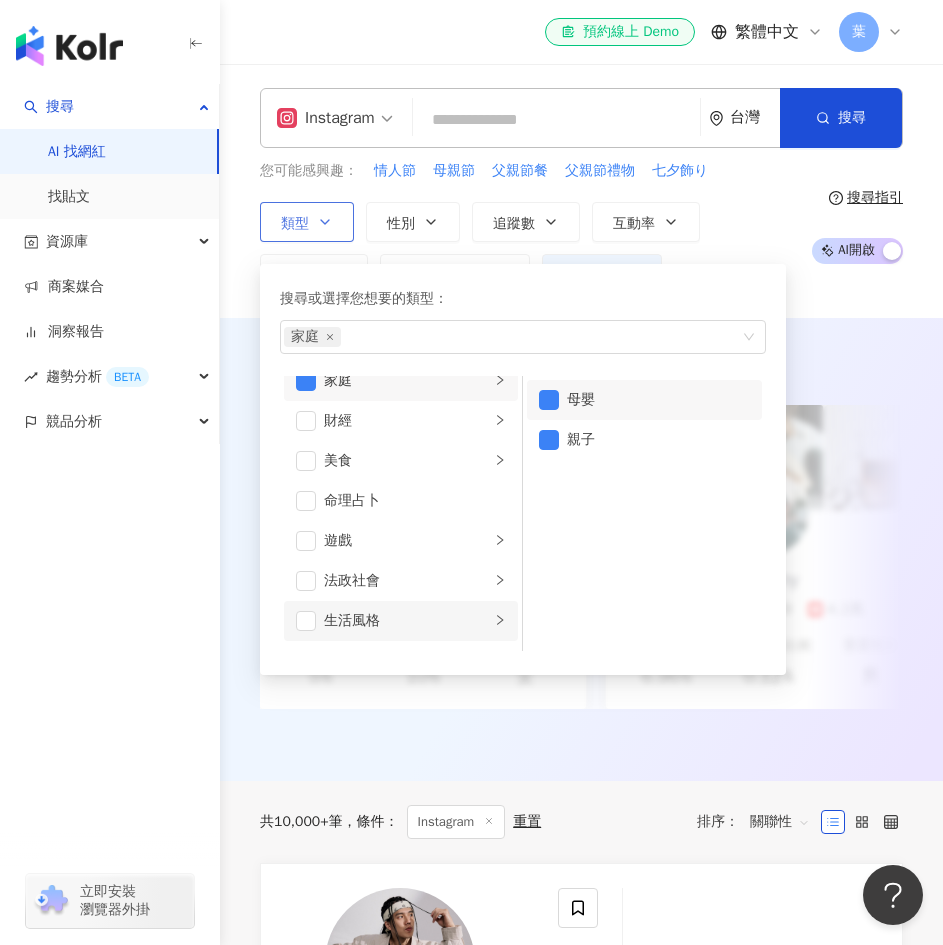 click on "生活風格" at bounding box center (401, 621) 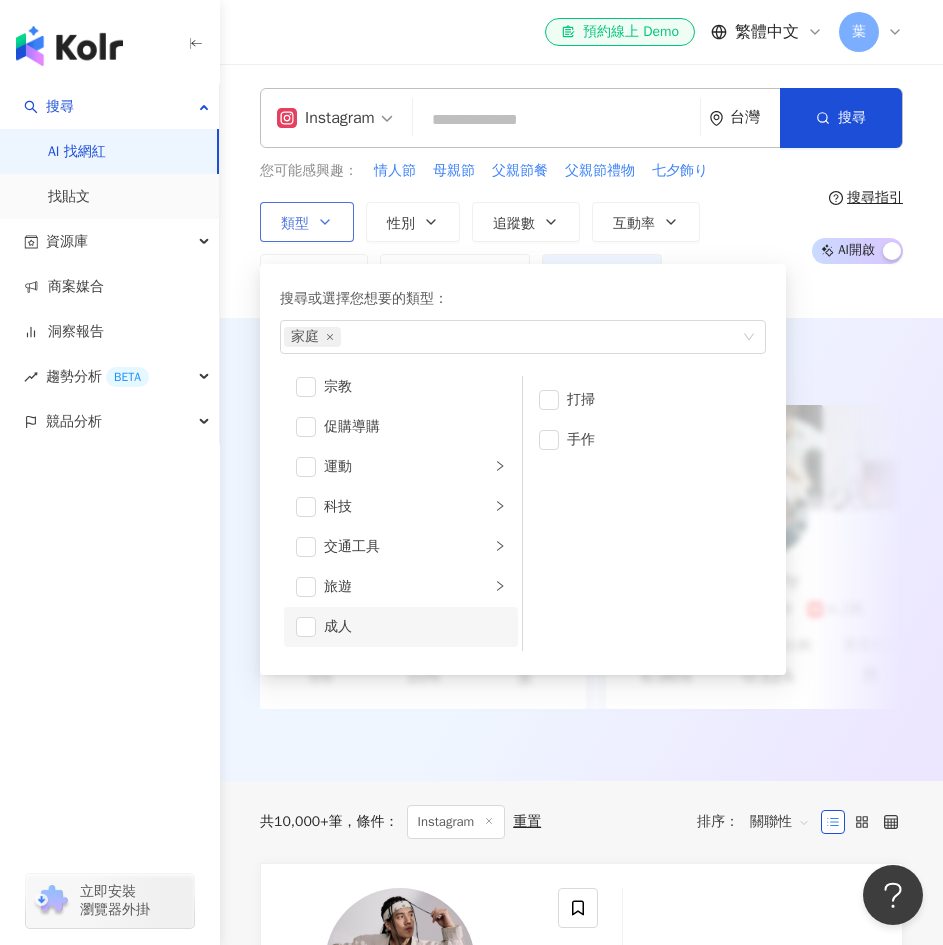 scroll, scrollTop: 193, scrollLeft: 0, axis: vertical 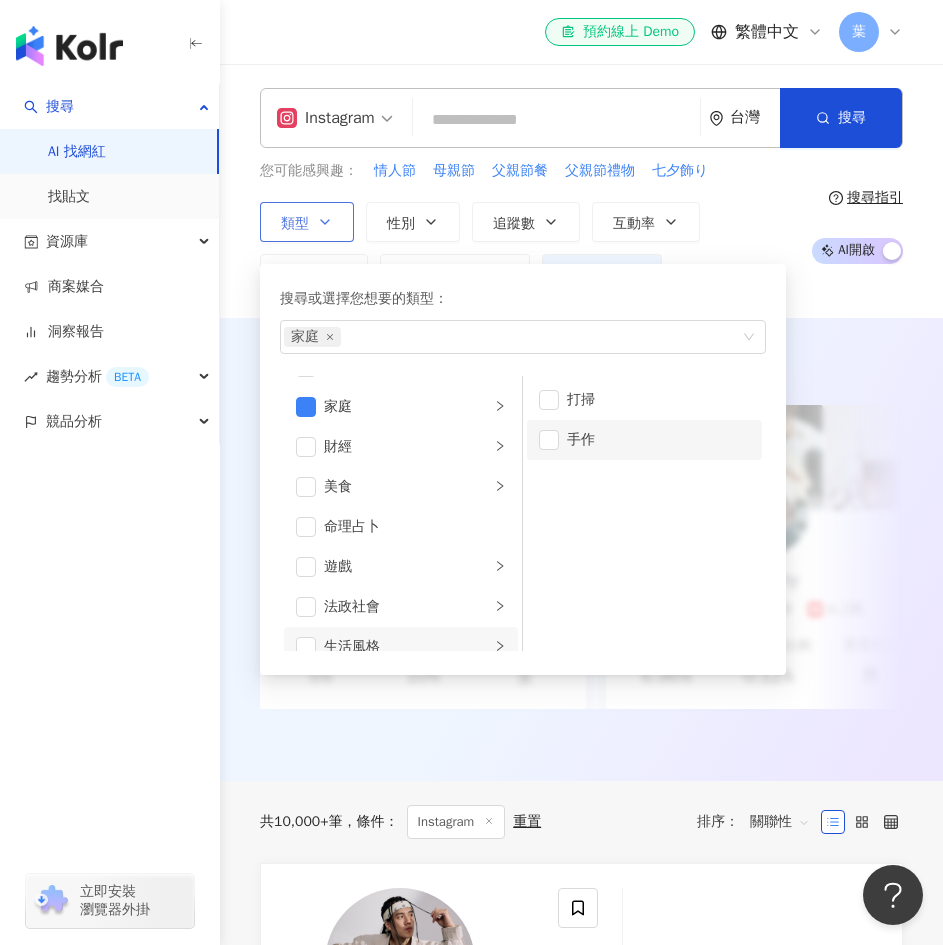 click on "手作" at bounding box center [644, 440] 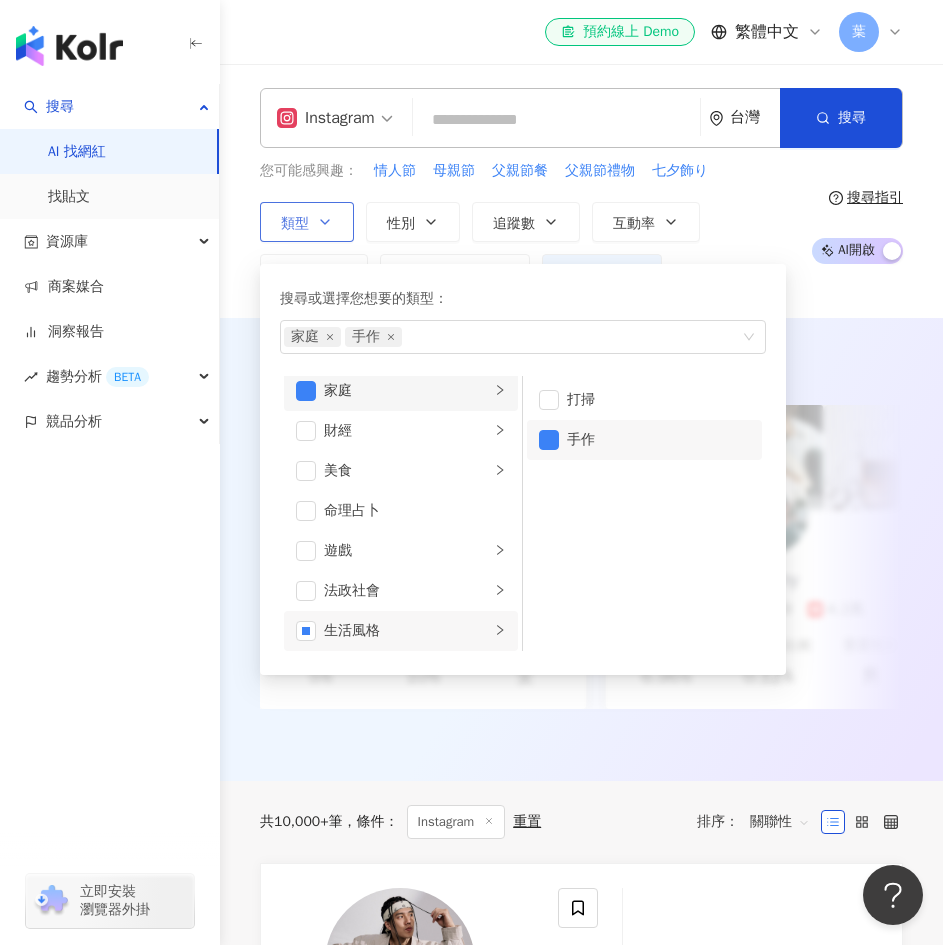 scroll, scrollTop: 0, scrollLeft: 0, axis: both 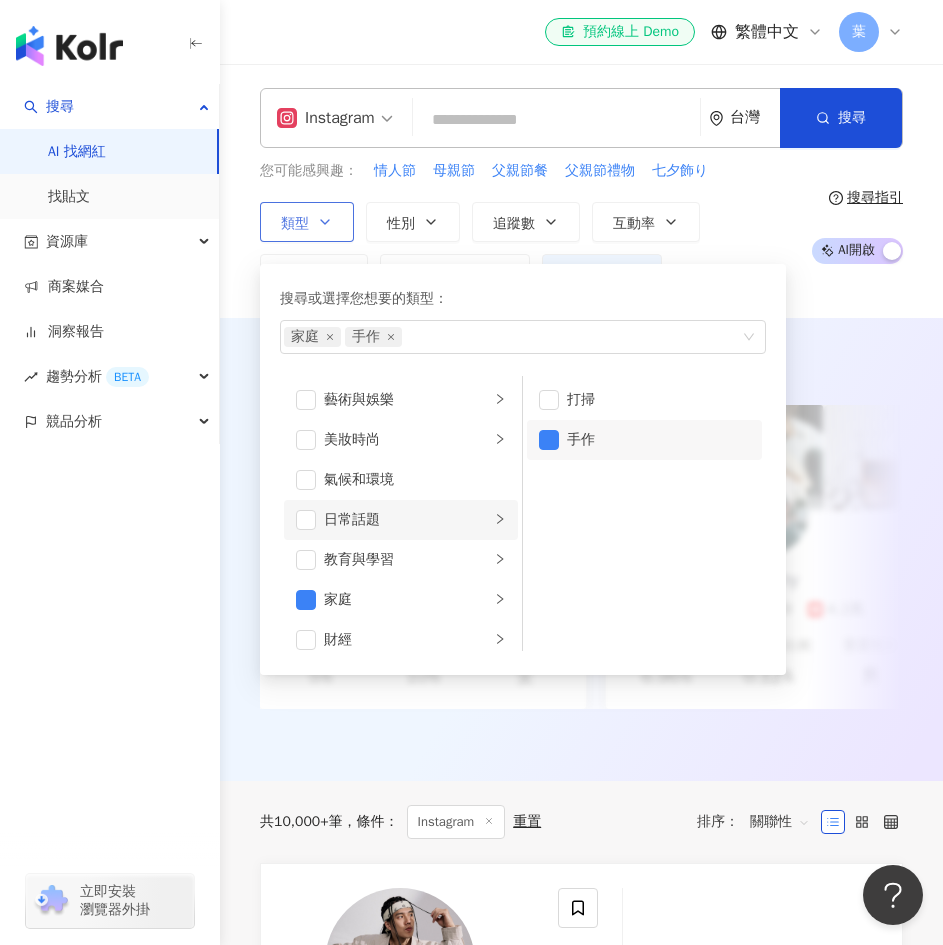 click on "日常話題" at bounding box center [407, 520] 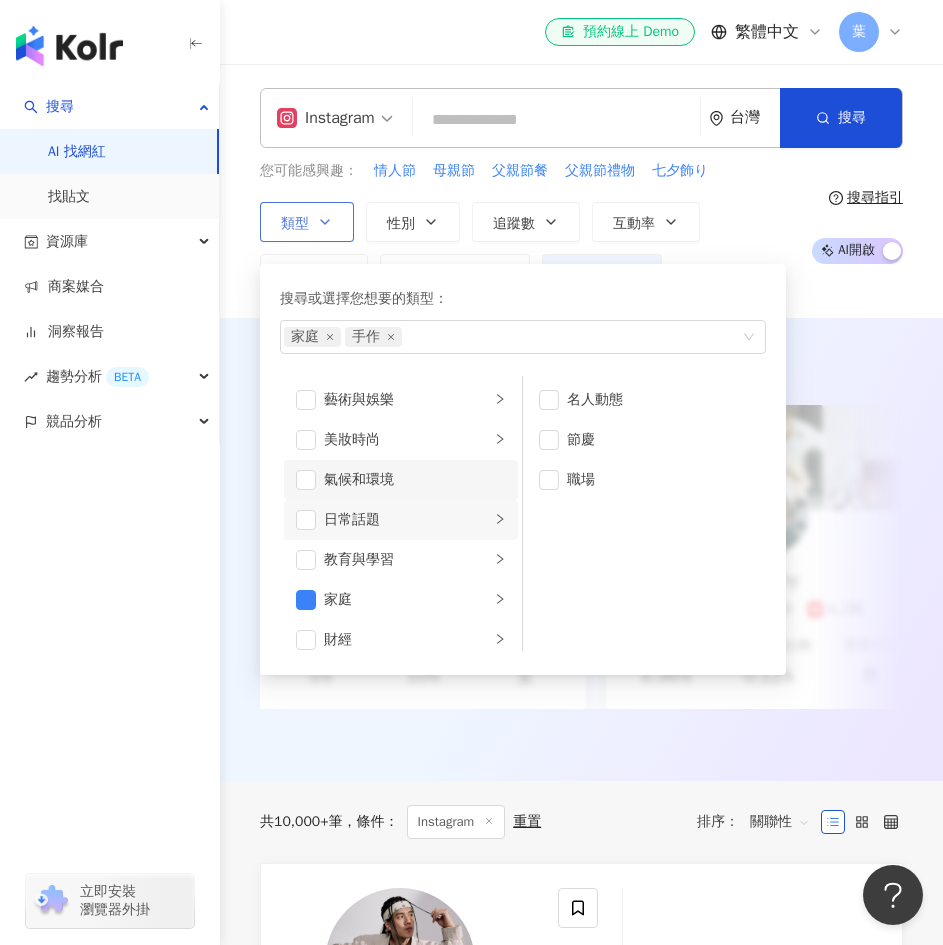 click on "氣候和環境" at bounding box center (415, 480) 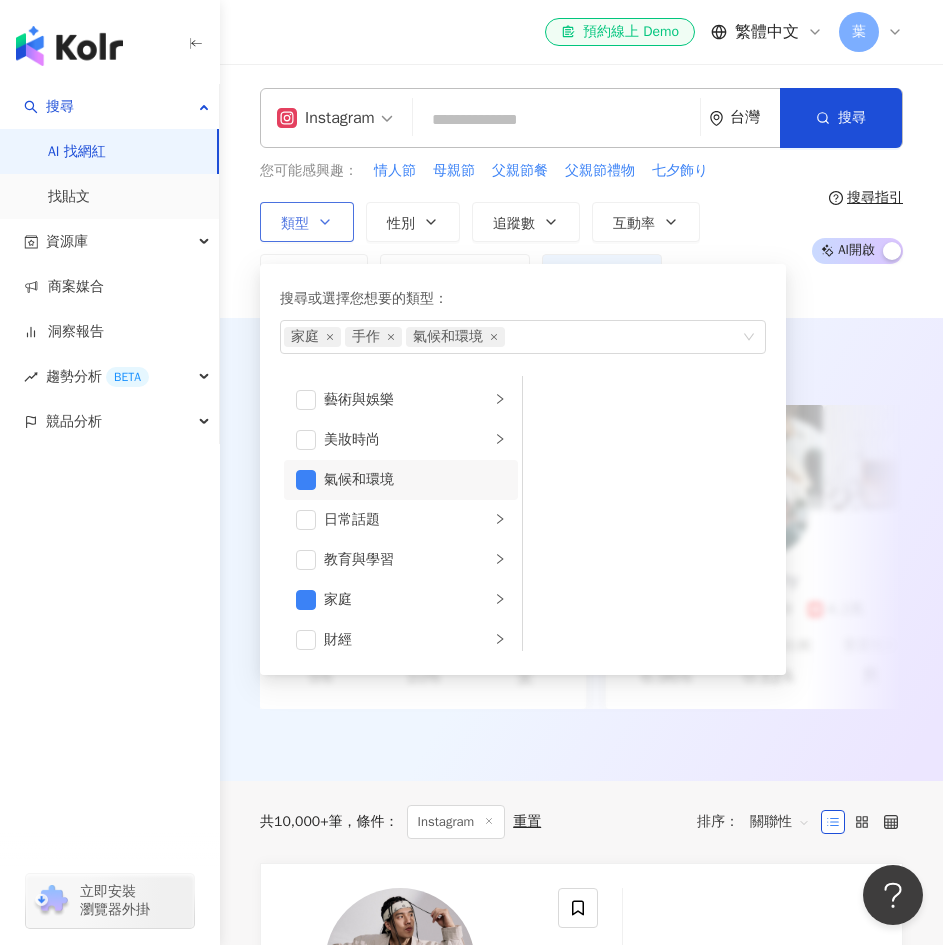 click on "氣候和環境" at bounding box center [415, 480] 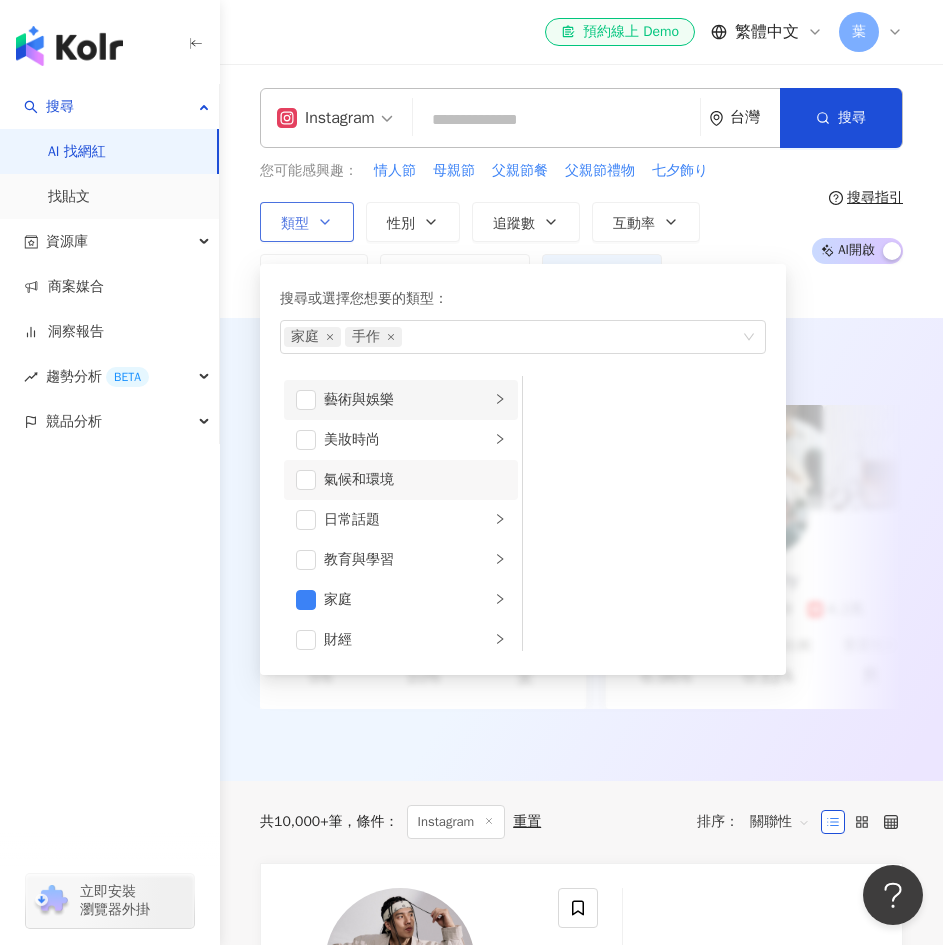 click on "藝術與娛樂" at bounding box center (407, 400) 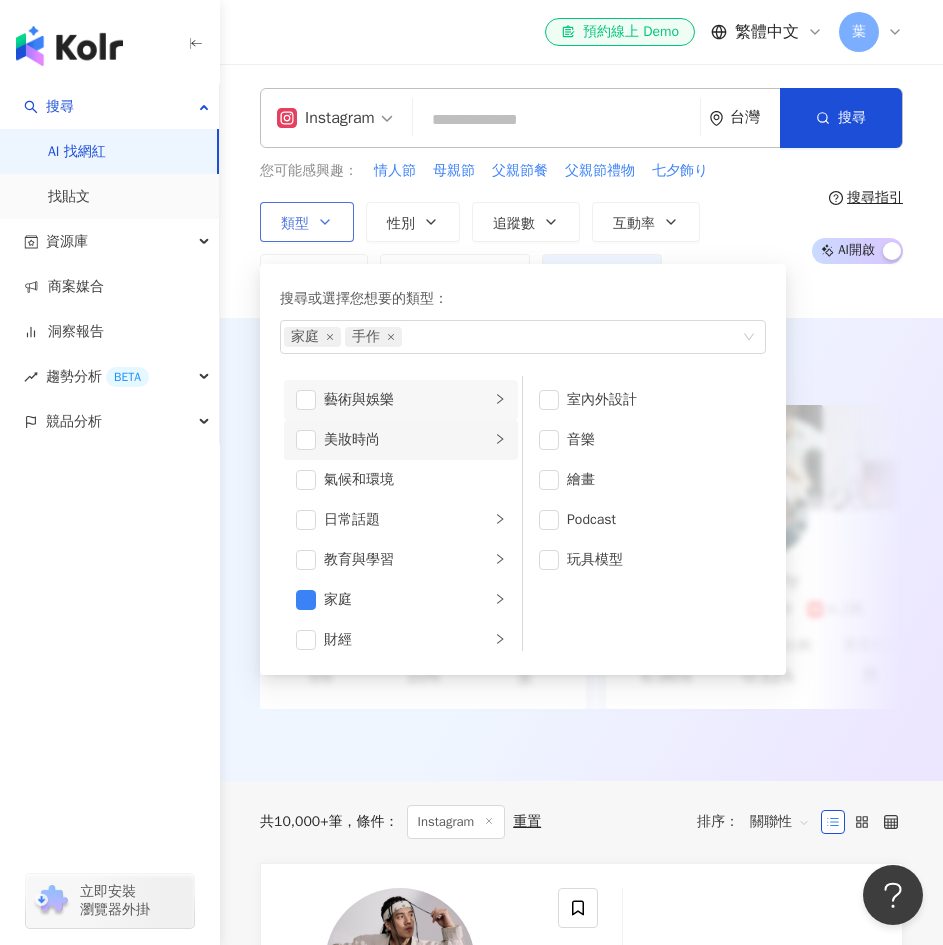 click on "美妝時尚" at bounding box center (407, 440) 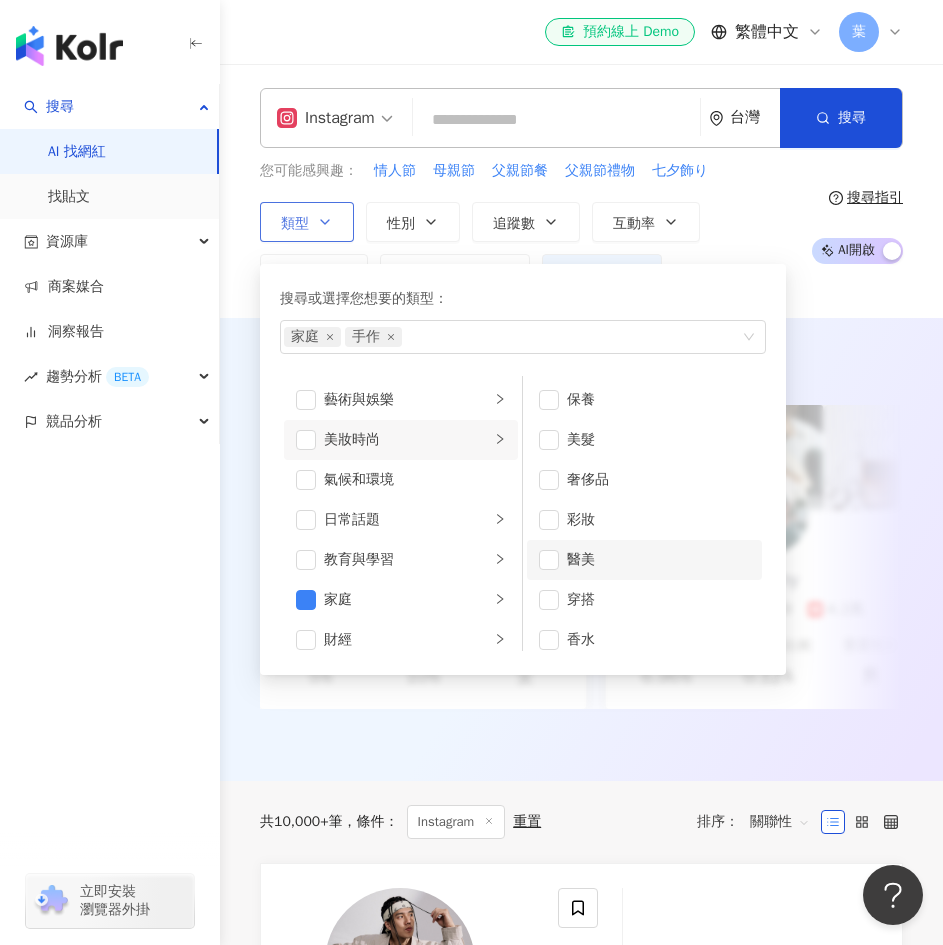 scroll, scrollTop: 13, scrollLeft: 0, axis: vertical 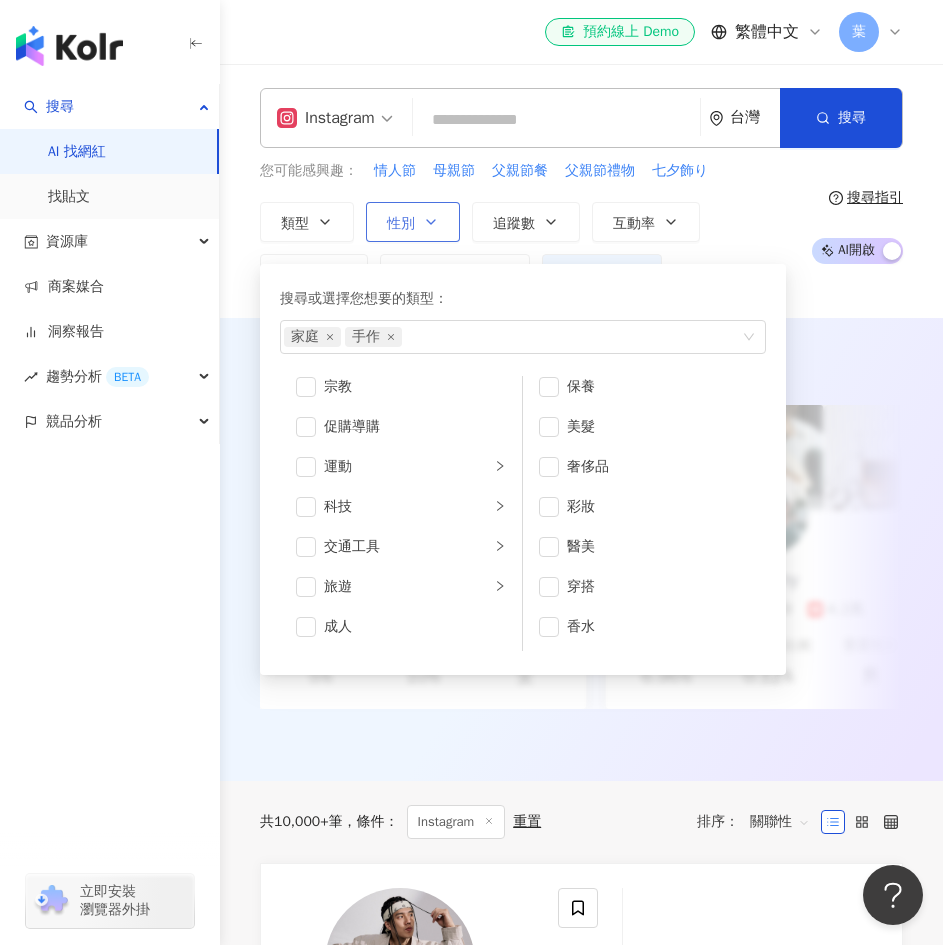 click on "性別" at bounding box center [413, 222] 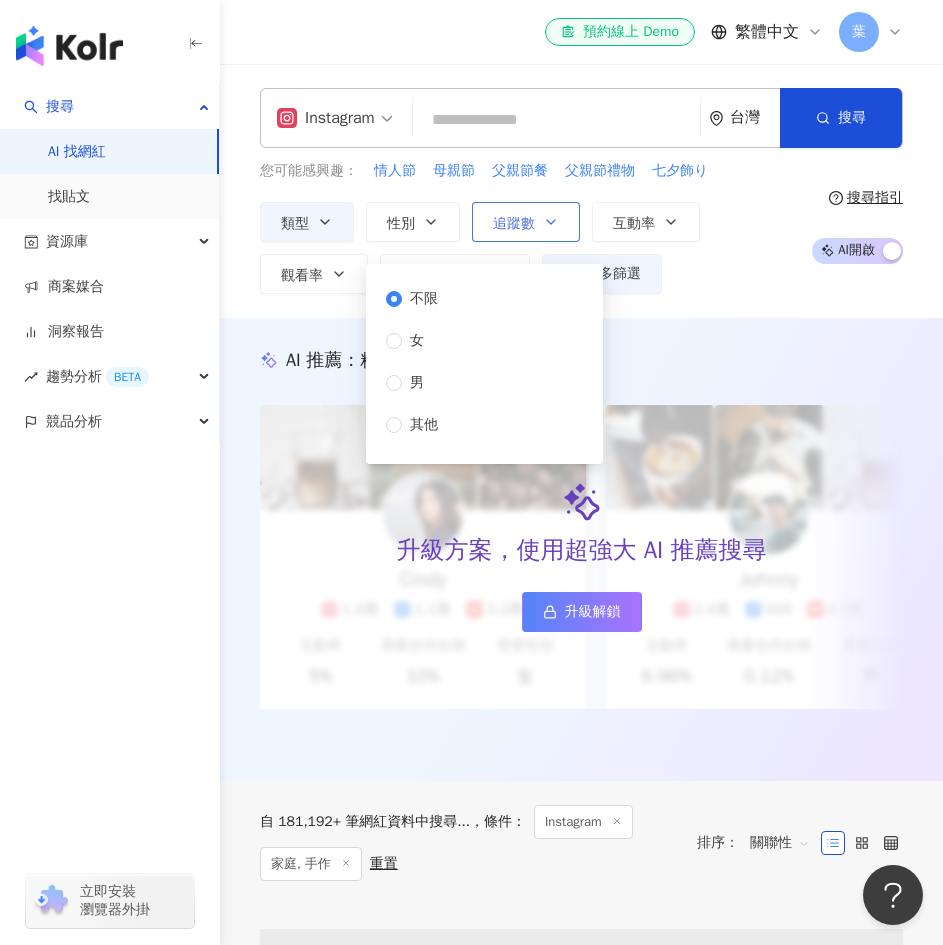 click on "追蹤數" at bounding box center (526, 222) 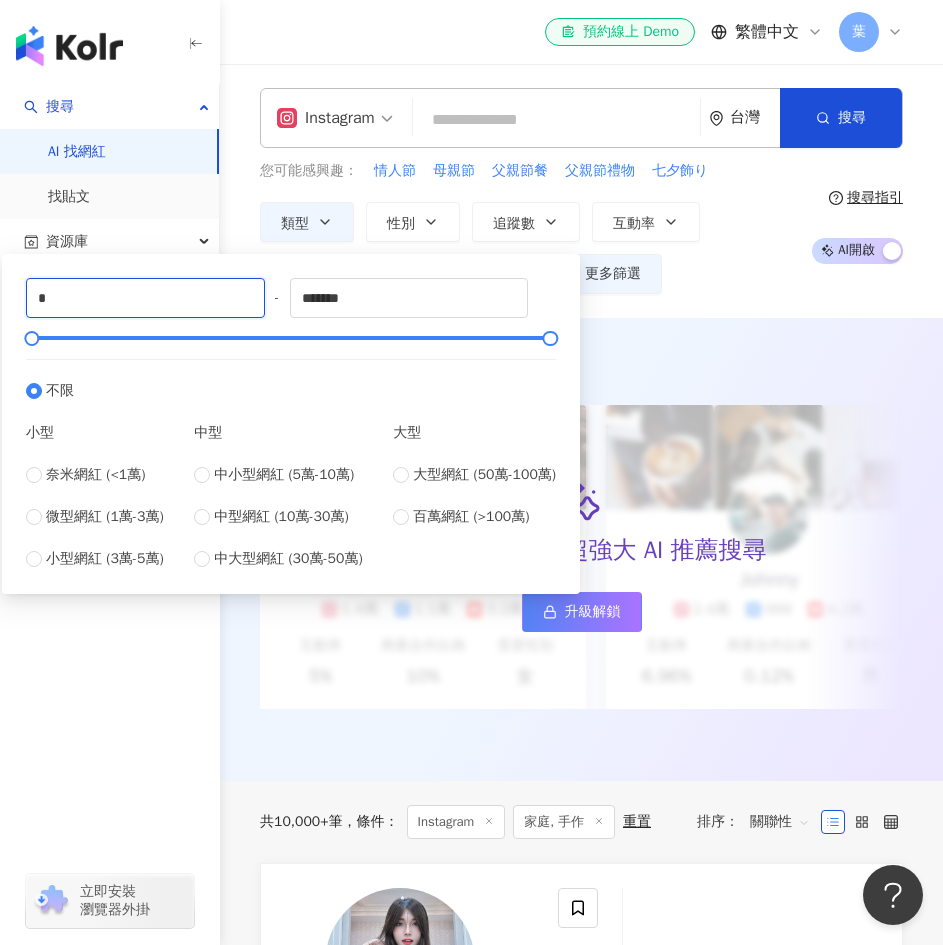 drag, startPoint x: 97, startPoint y: 289, endPoint x: -14, endPoint y: 305, distance: 112.147224 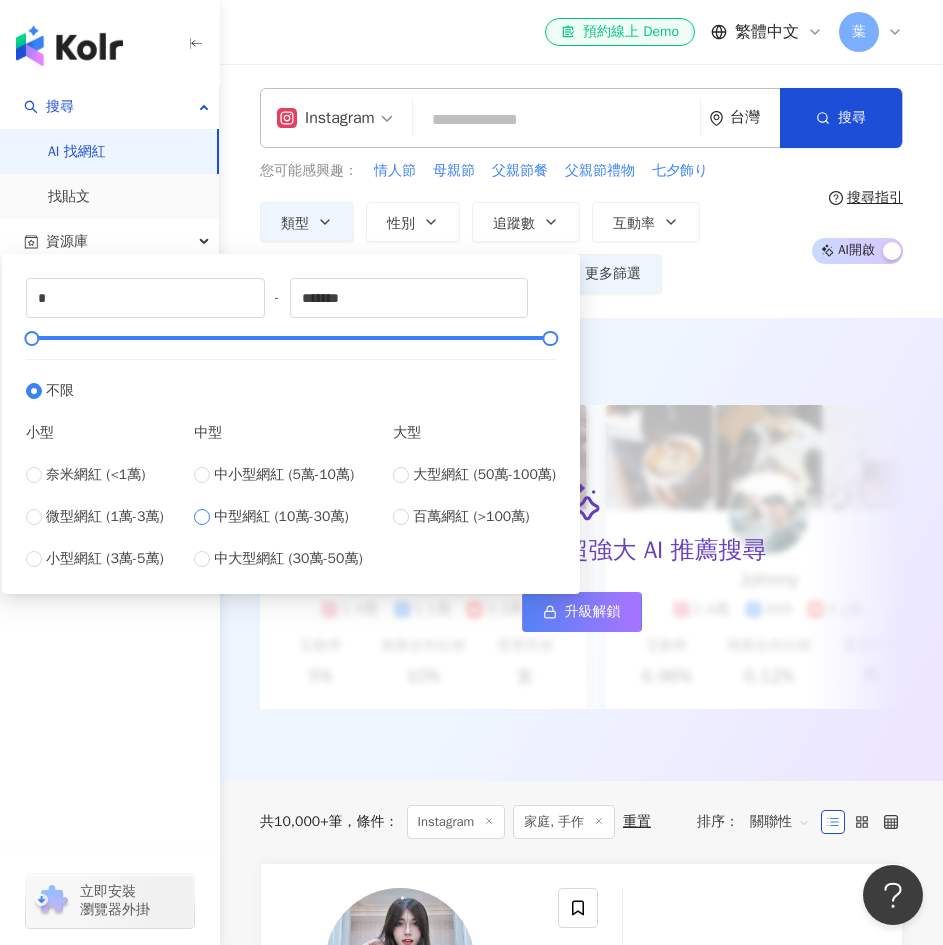 type on "******" 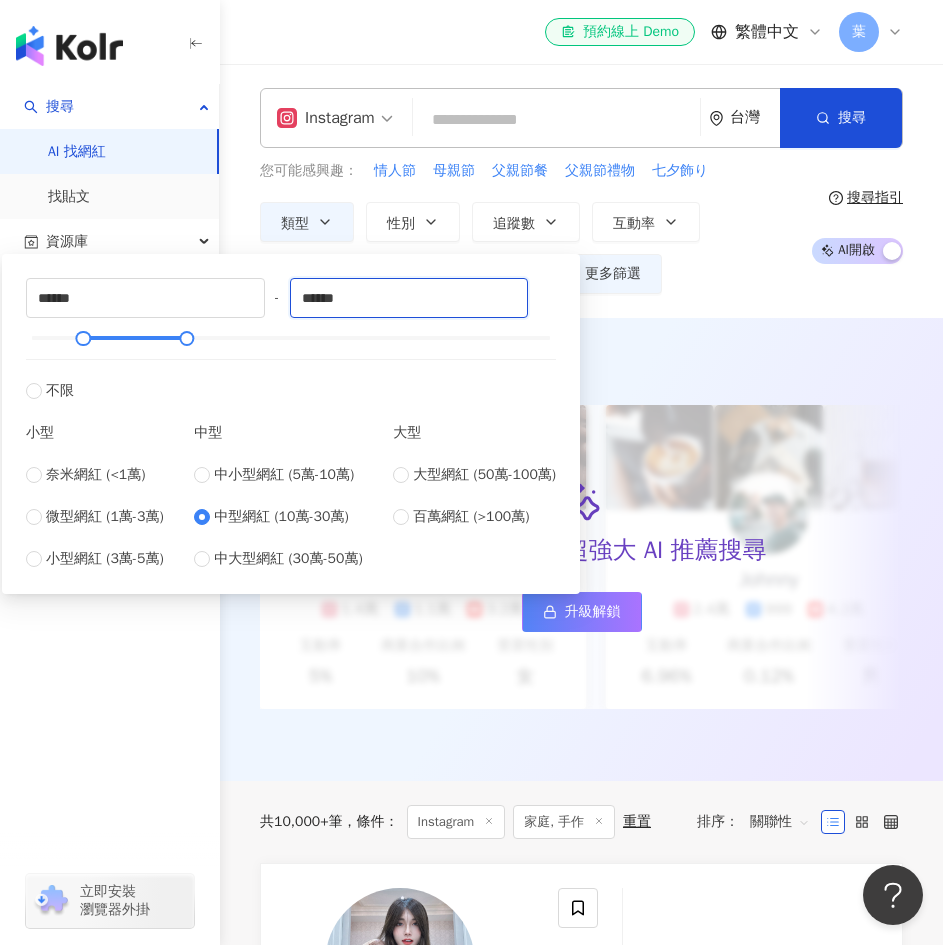 drag, startPoint x: 389, startPoint y: 291, endPoint x: 289, endPoint y: 266, distance: 103.077644 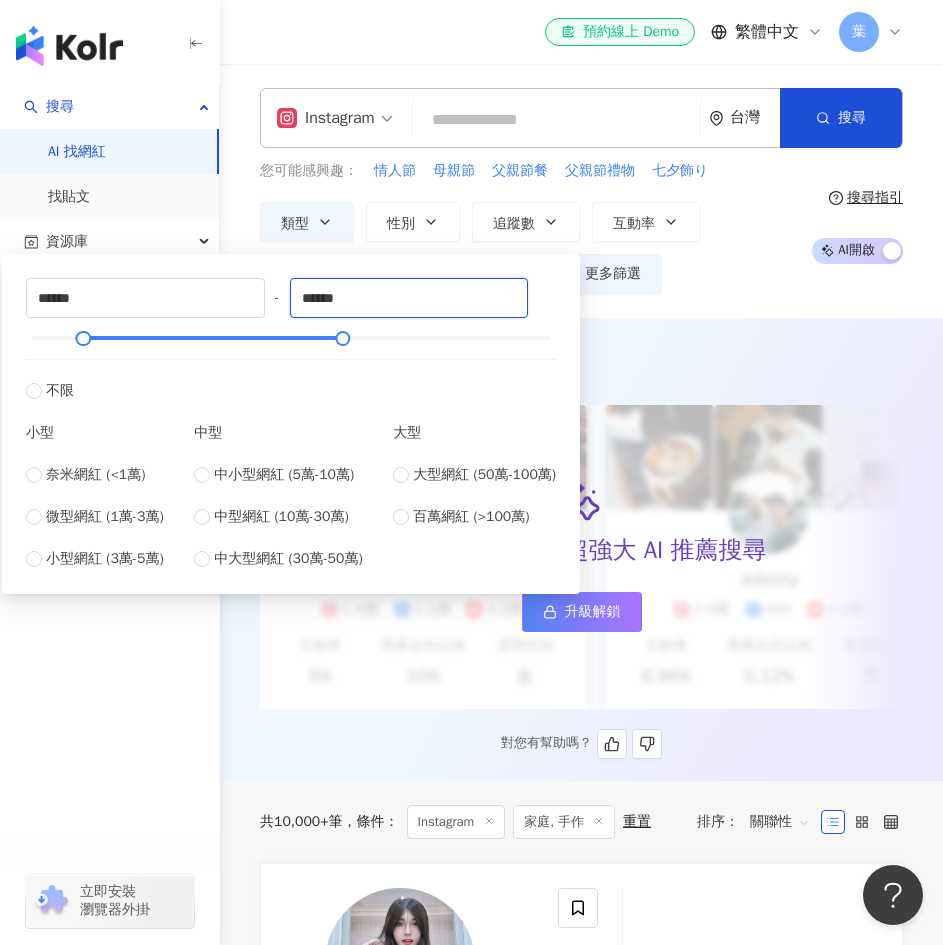type on "******" 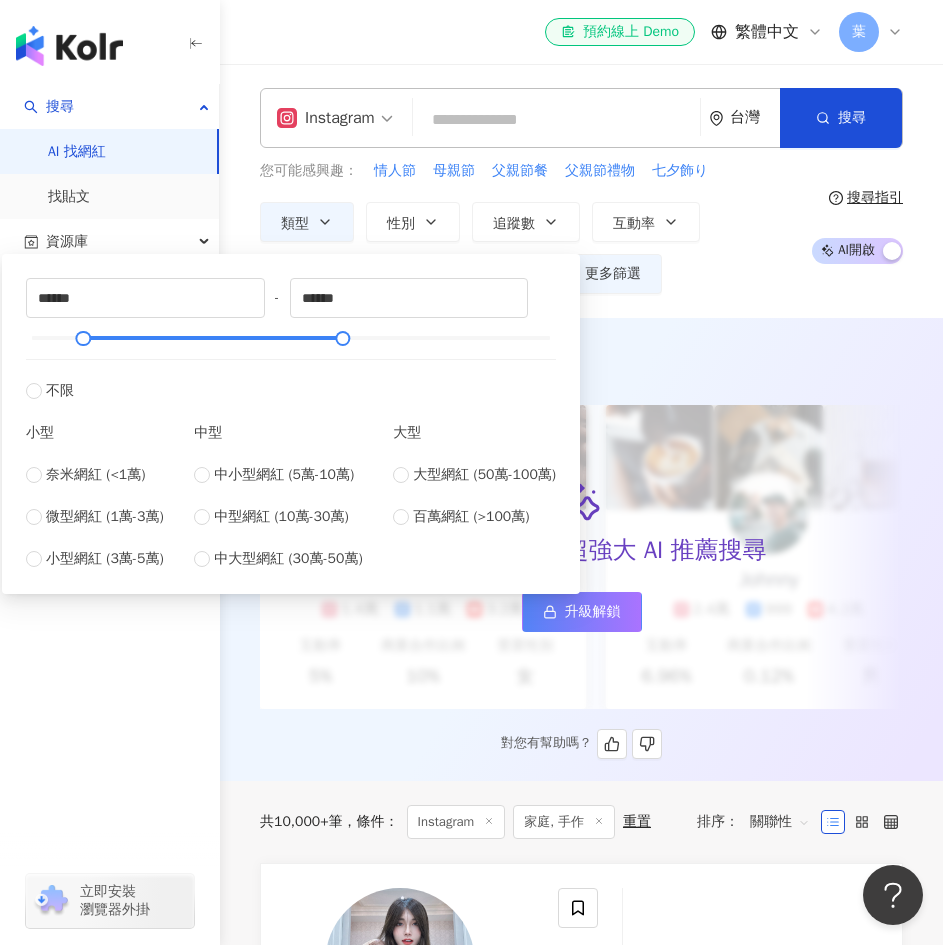 click on "AI 推薦 ： 精選優質網紅" at bounding box center [581, 360] 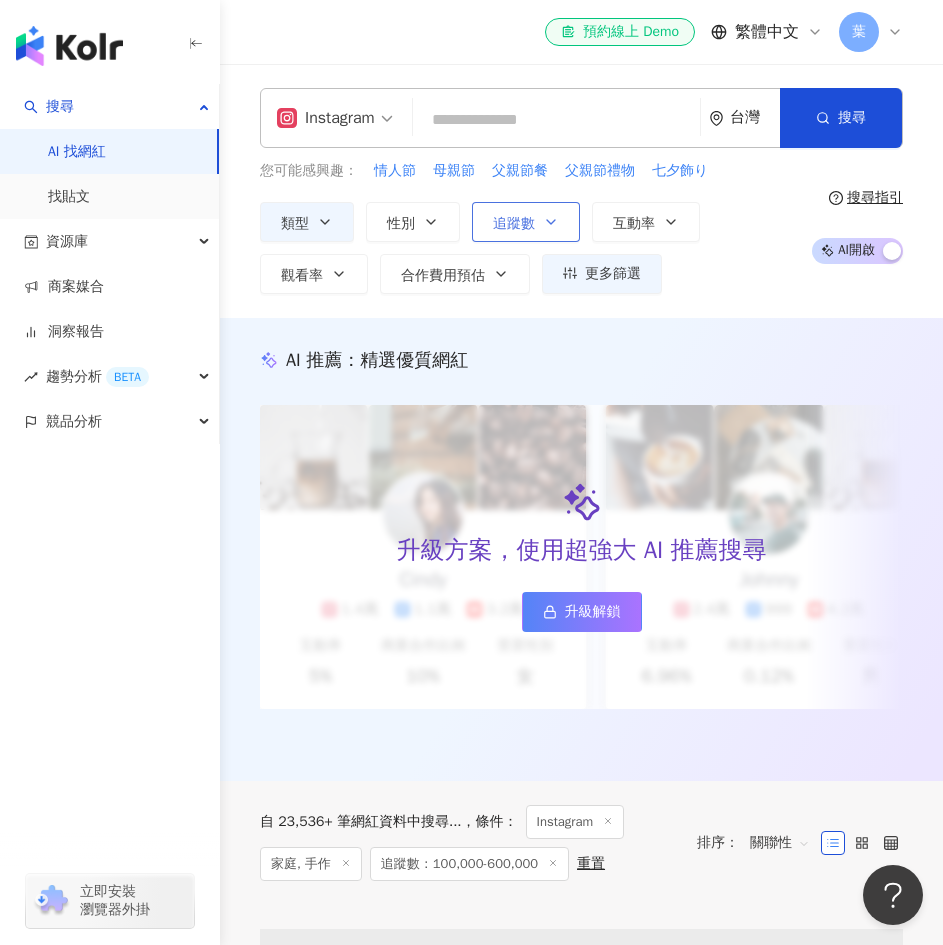 click on "追蹤數" at bounding box center [526, 222] 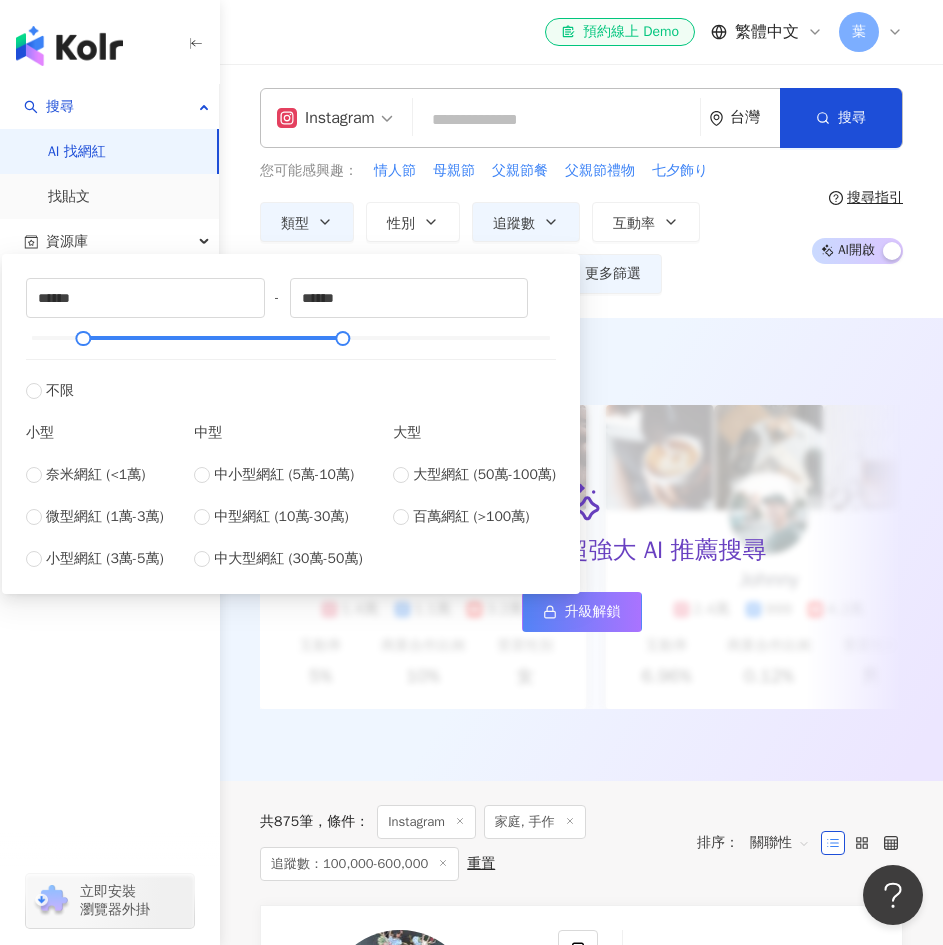 click on "AI 推薦 ： 精選優質網紅 升級方案，使用超強大 AI 推薦搜尋 升級解鎖 Cindy 1.4萬 1.1萬 3.2萬 互動率 5% 商業合作比例 10% 受眾性別 女 Johnny 2.4萬 999 4.2萬 互動率 6.96% 商業合作比例 0.12% 受眾性別 男 強強生活 3.4萬 1萬 4.2萬 互動率 6.96% 商業合作比例 3% 受眾性別 女 I’m Candy 1.4萬 1.1萬 3.2萬 互動率 5% 商業合作比例 10% 受眾性別 女 Mindy 2.4萬 999 4.2萬 互動率 6.96% 商業合作比例 0.12% 受眾性別 男 美食探險家 3.4萬 1萬 4.2萬 互動率 6.96% 商業合作比例 3% 受眾性別 女 雨天窩在窗邊 1.4萬 1.1萬 3.2萬 互動率 5% 商業合作比例 10% 受眾性別 女 甜點地圖 2.4萬 999 4.2萬 互動率 6.96% 商業合作比例 0.12% 受眾性別 男 味蕾旅行家 3.4萬 1萬 4.2萬 互動率 6.96% 商業合作比例 3% 受眾性別 女 甜甜ㄉ每一天 1.4萬 1.1萬 3.2萬 互動率 5% 商業合作比例 10% 受眾性別 女 品牌 A 2.4萬 999 4.2萬 互動率 6.96% 0.12% 男 1萬" at bounding box center (581, 549) 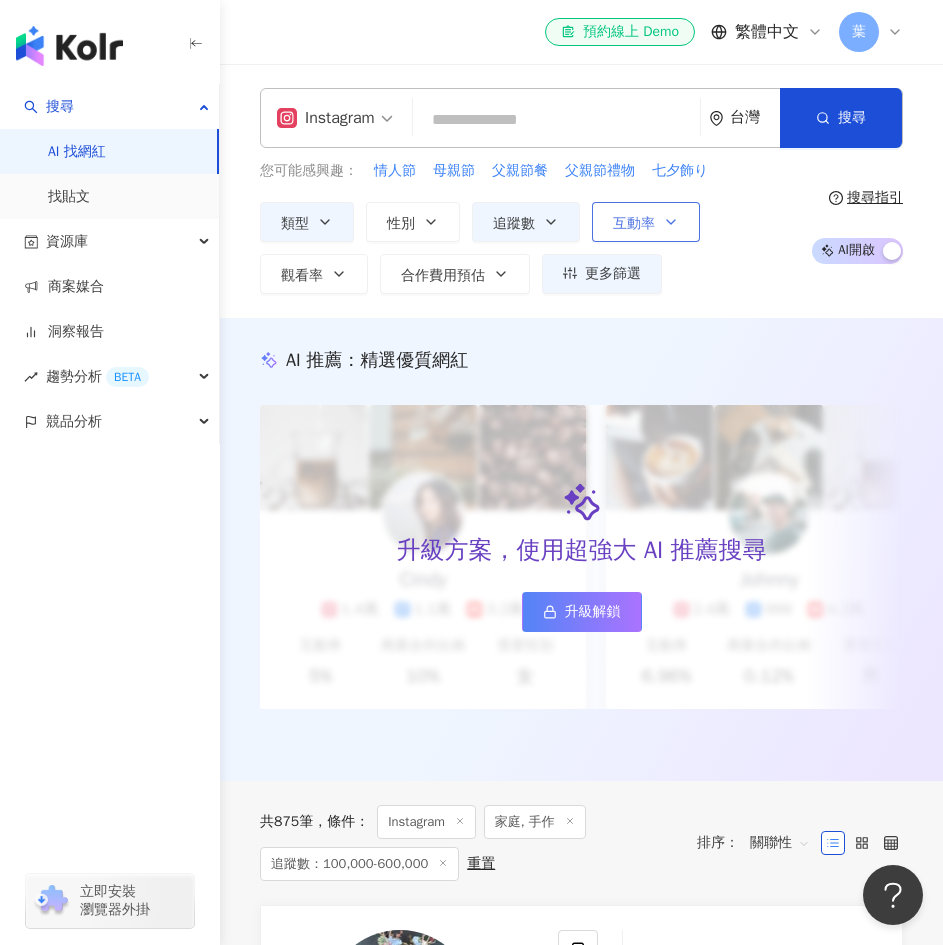 click 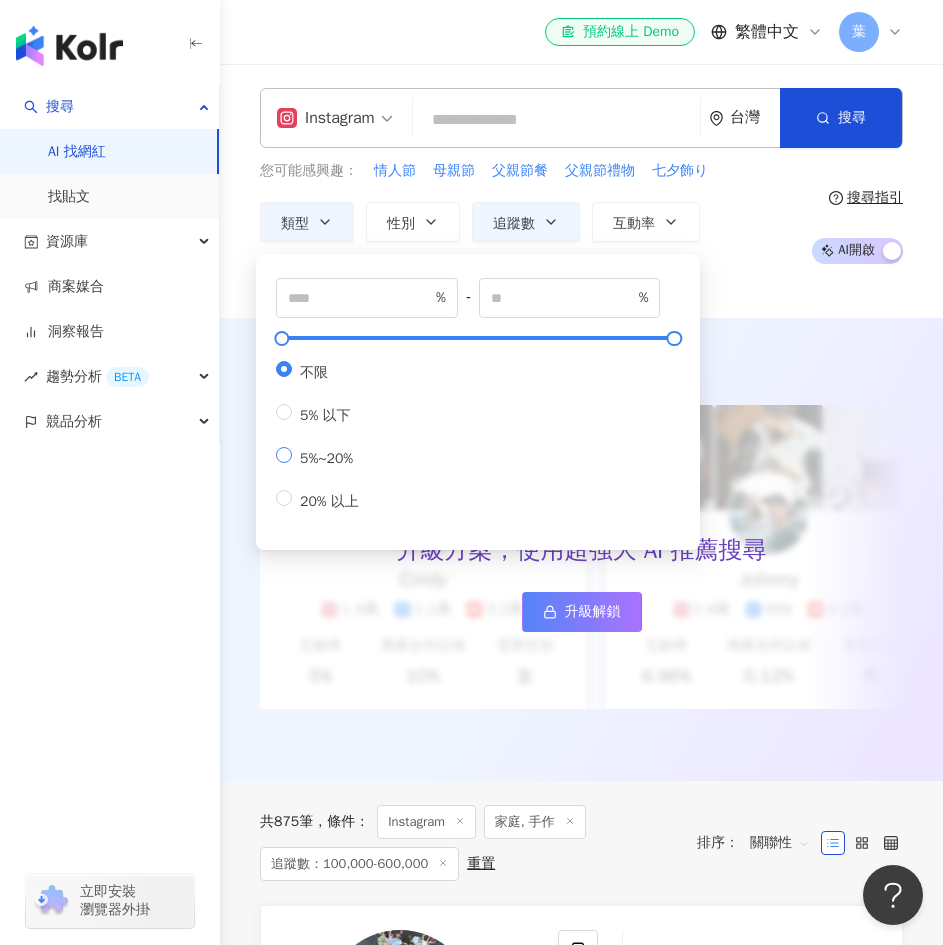 click on "5%~20%" at bounding box center [326, 458] 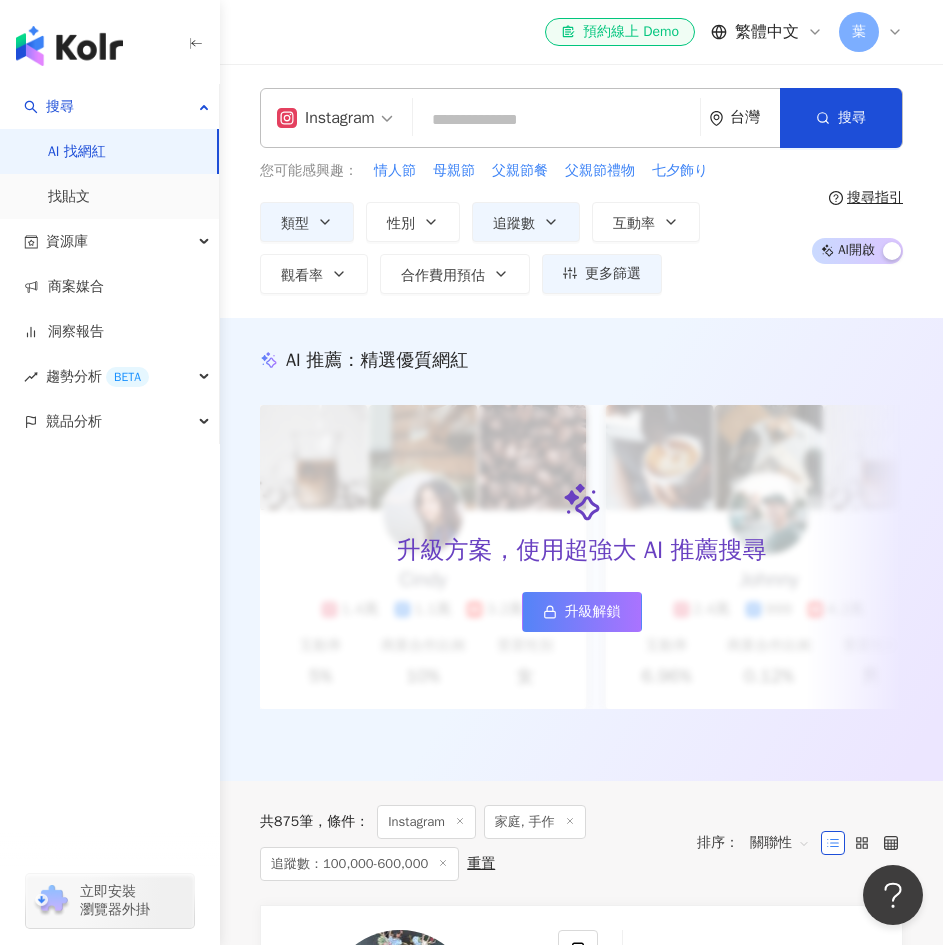 drag, startPoint x: 769, startPoint y: 395, endPoint x: 604, endPoint y: 249, distance: 220.32022 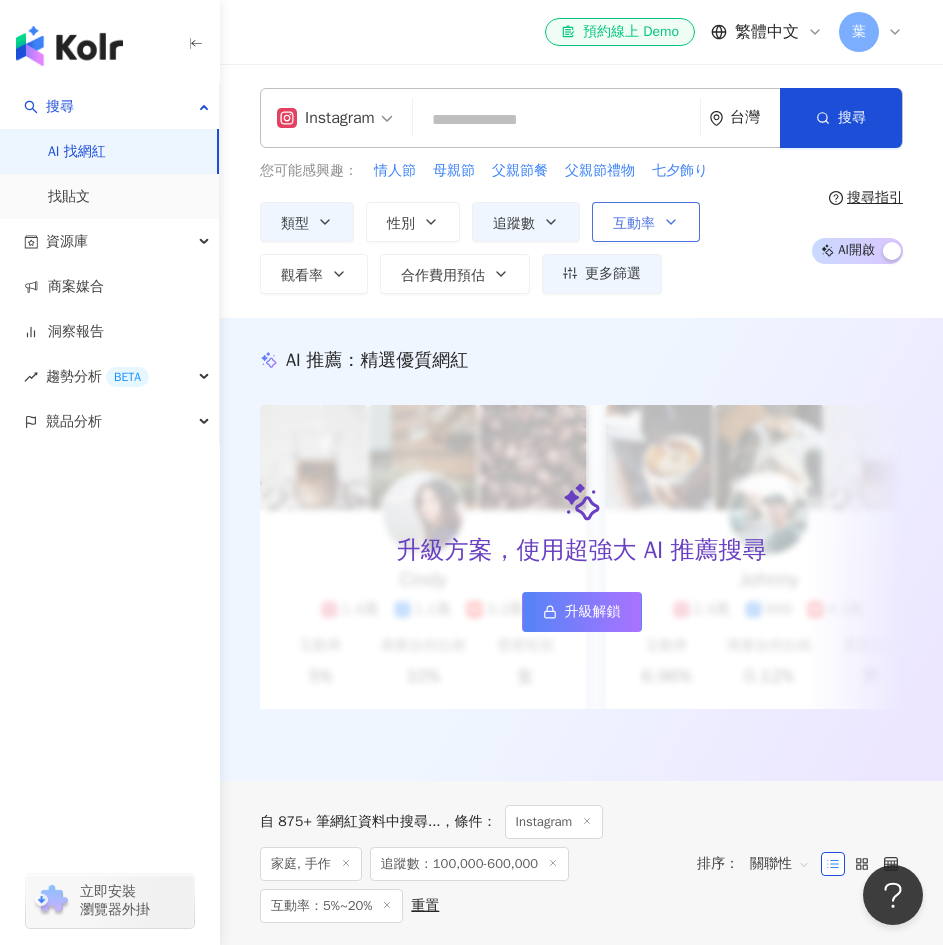 click on "互動率" at bounding box center [634, 224] 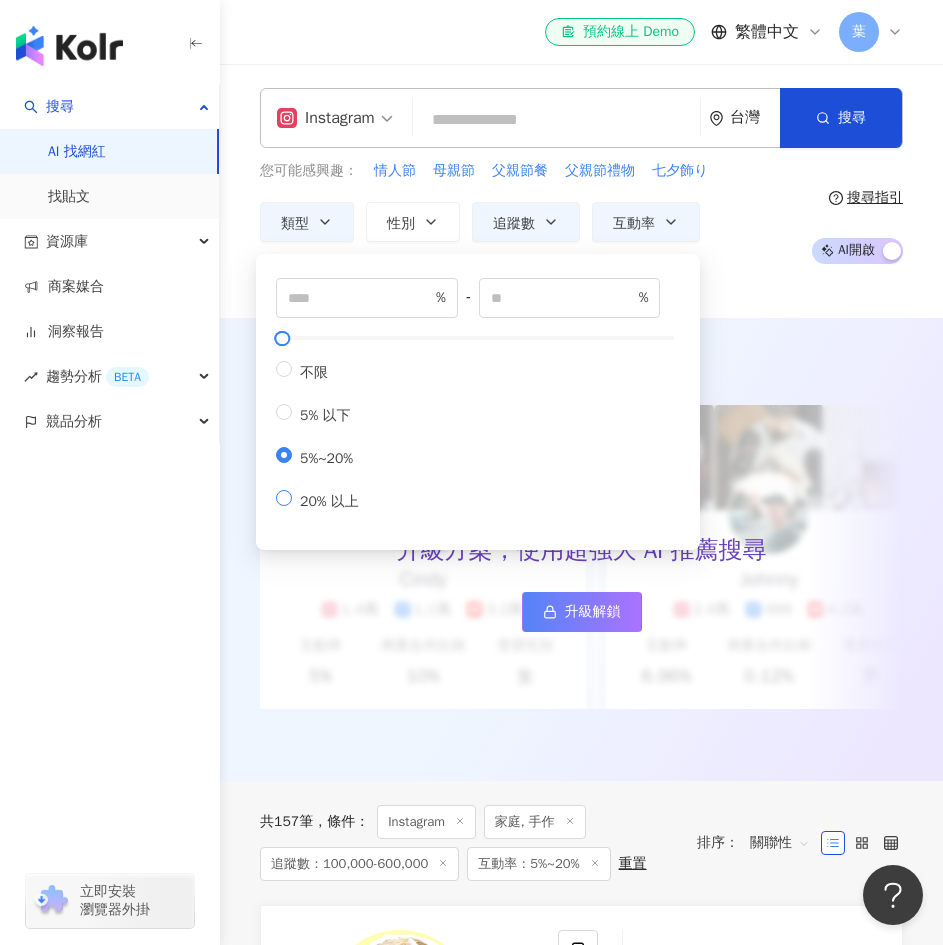 click on "20% 以上" at bounding box center (329, 501) 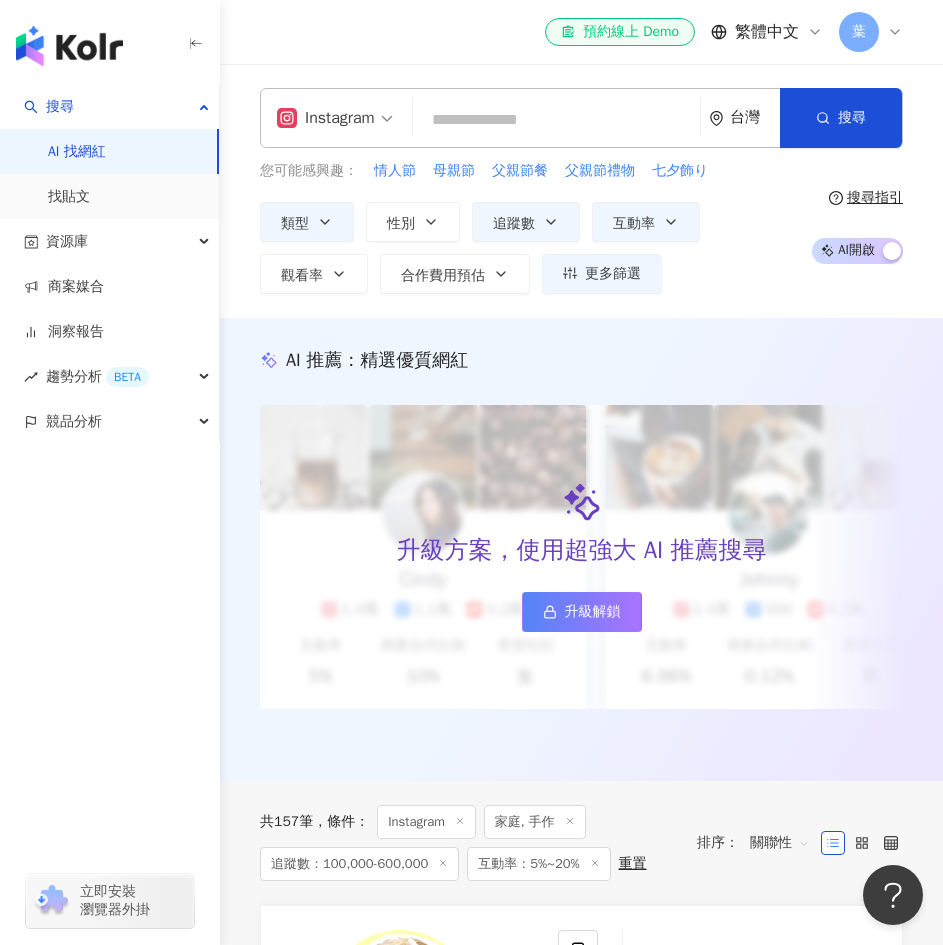 click on "AI 推薦 ： 精選優質網紅 升級方案，使用超強大 AI 推薦搜尋 升級解鎖 Cindy 1.4萬 1.1萬 3.2萬 互動率 5% 商業合作比例 10% 受眾性別 女 Johnny 2.4萬 999 4.2萬 互動率 6.96% 商業合作比例 0.12% 受眾性別 男 強強生活 3.4萬 1萬 4.2萬 互動率 6.96% 商業合作比例 3% 受眾性別 女 I’m Candy 1.4萬 1.1萬 3.2萬 互動率 5% 商業合作比例 10% 受眾性別 女 Mindy 2.4萬 999 4.2萬 互動率 6.96% 商業合作比例 0.12% 受眾性別 男 美食探險家 3.4萬 1萬 4.2萬 互動率 6.96% 商業合作比例 3% 受眾性別 女 雨天窩在窗邊 1.4萬 1.1萬 3.2萬 互動率 5% 商業合作比例 10% 受眾性別 女 甜點地圖 2.4萬 999 4.2萬 互動率 6.96% 商業合作比例 0.12% 受眾性別 男 味蕾旅行家 3.4萬 1萬 4.2萬 互動率 6.96% 商業合作比例 3% 受眾性別 女 甜甜ㄉ每一天 1.4萬 1.1萬 3.2萬 互動率 5% 商業合作比例 10% 受眾性別 女 品牌 A 2.4萬 999 4.2萬 互動率 6.96% 0.12% 男 1萬" at bounding box center (581, 549) 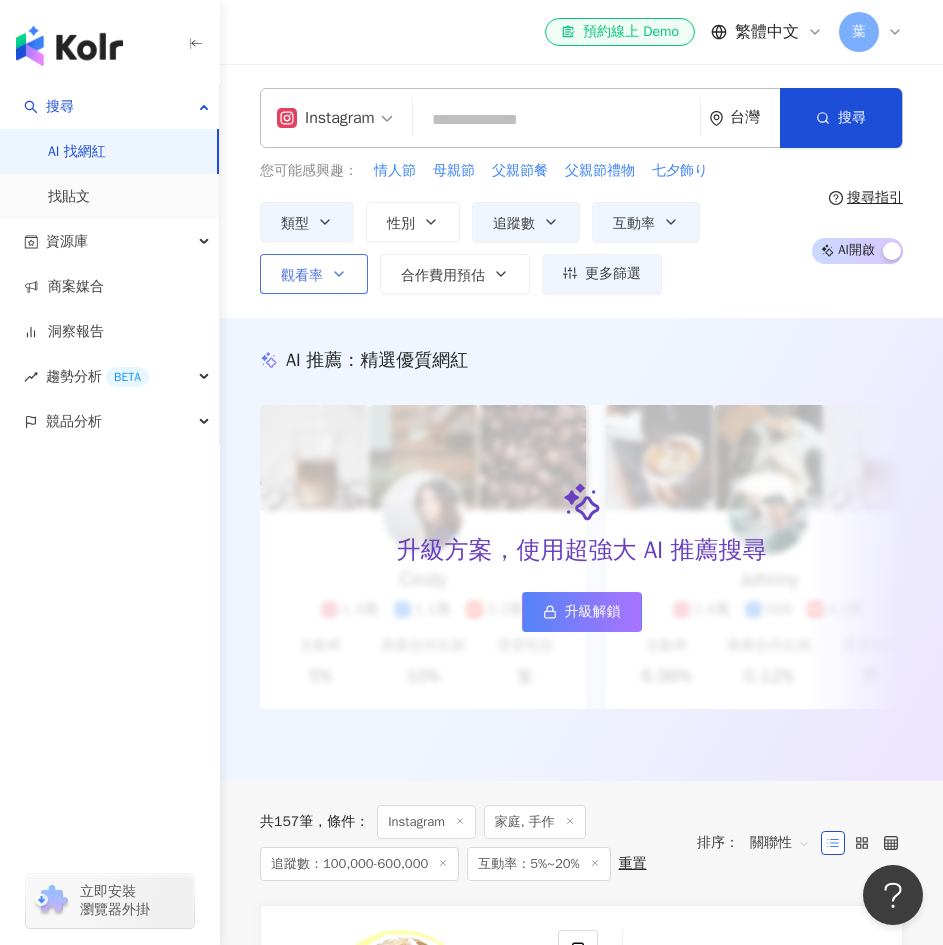 click 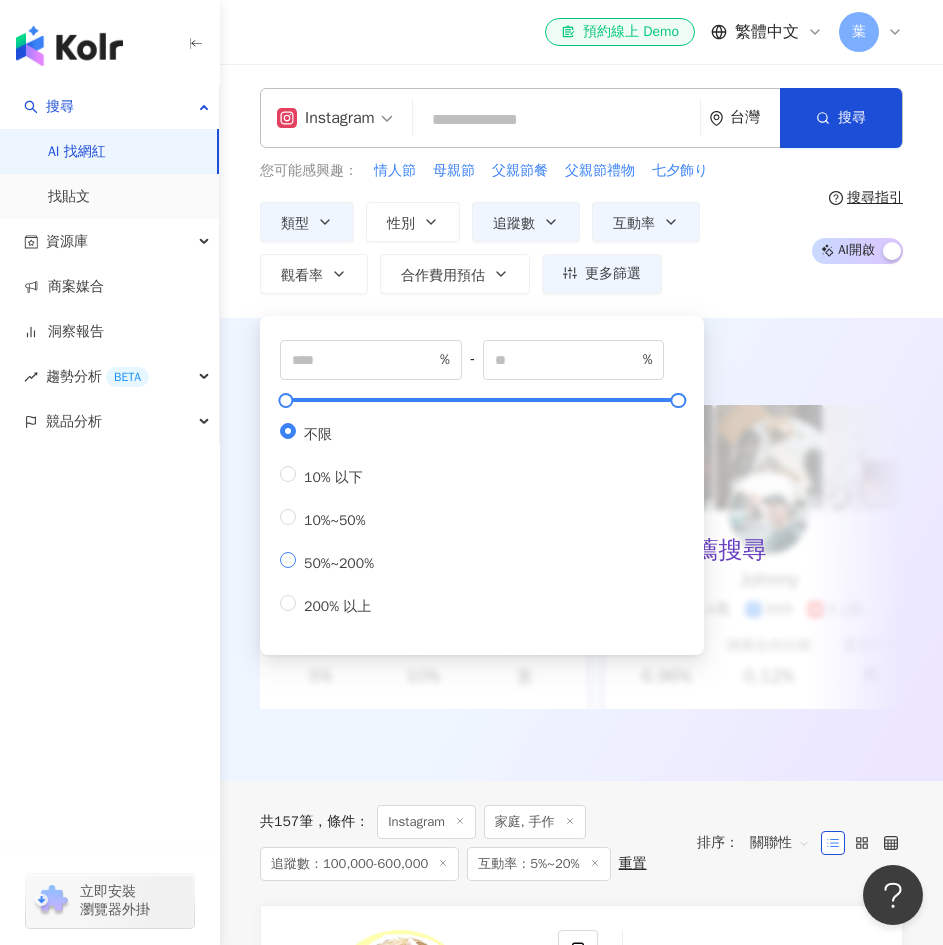click on "50%~200%" at bounding box center (339, 563) 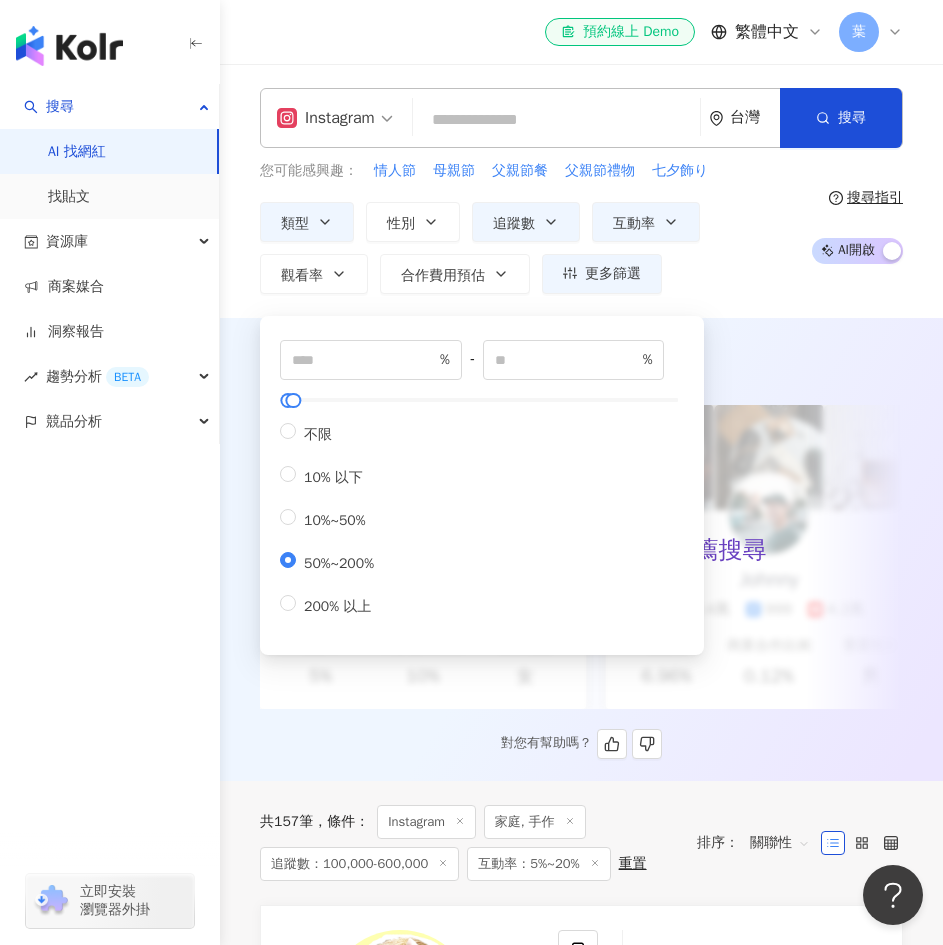 click on "升級方案，使用超強大 AI 推薦搜尋 升級解鎖" at bounding box center [581, 557] 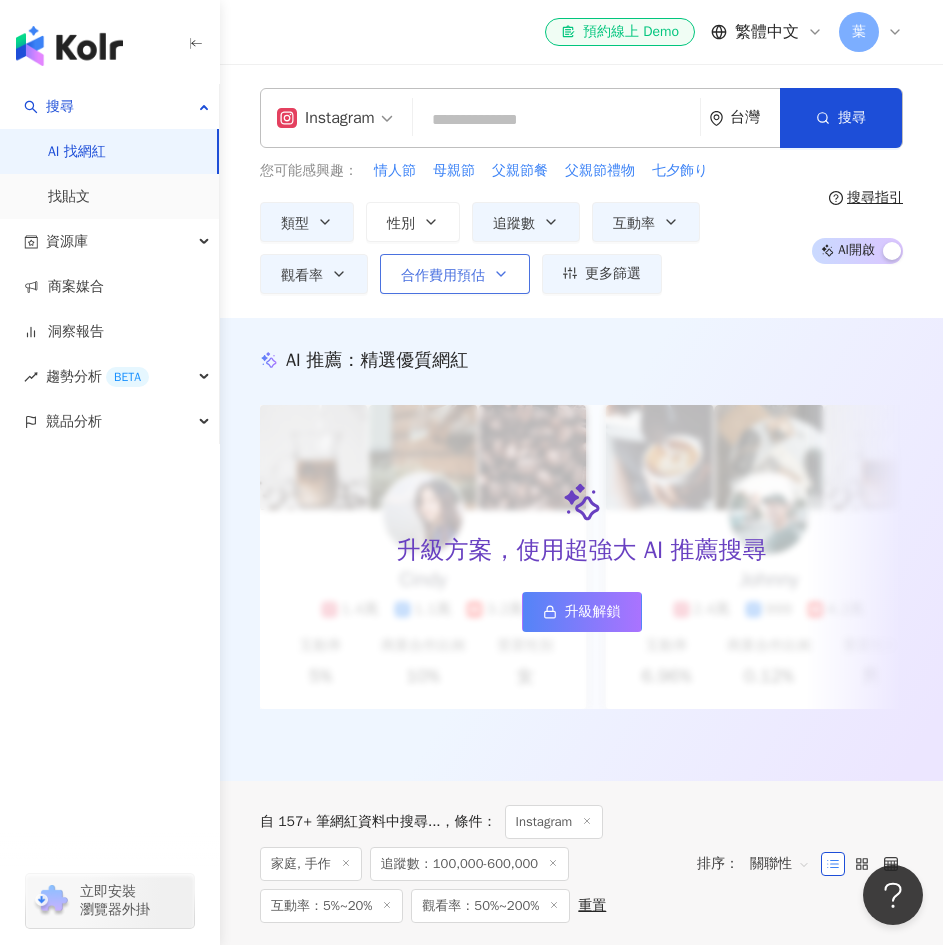 click on "合作費用預估" at bounding box center [455, 274] 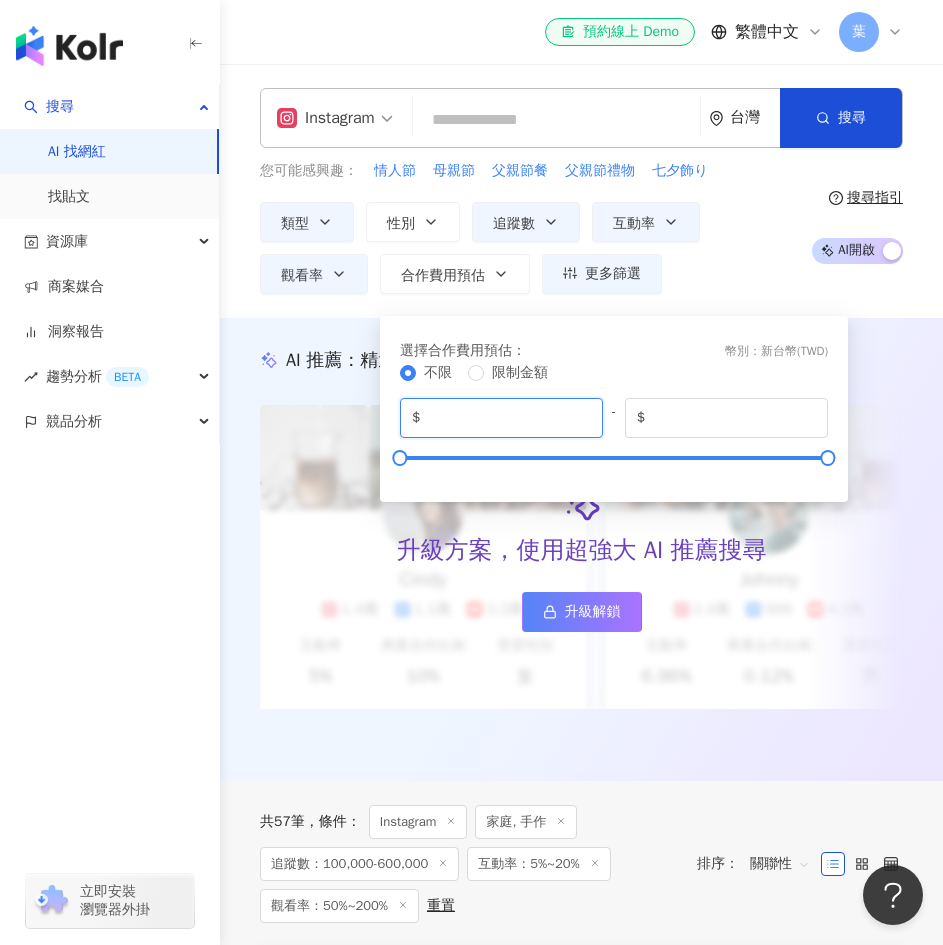 drag, startPoint x: 481, startPoint y: 413, endPoint x: 464, endPoint y: 416, distance: 17.262676 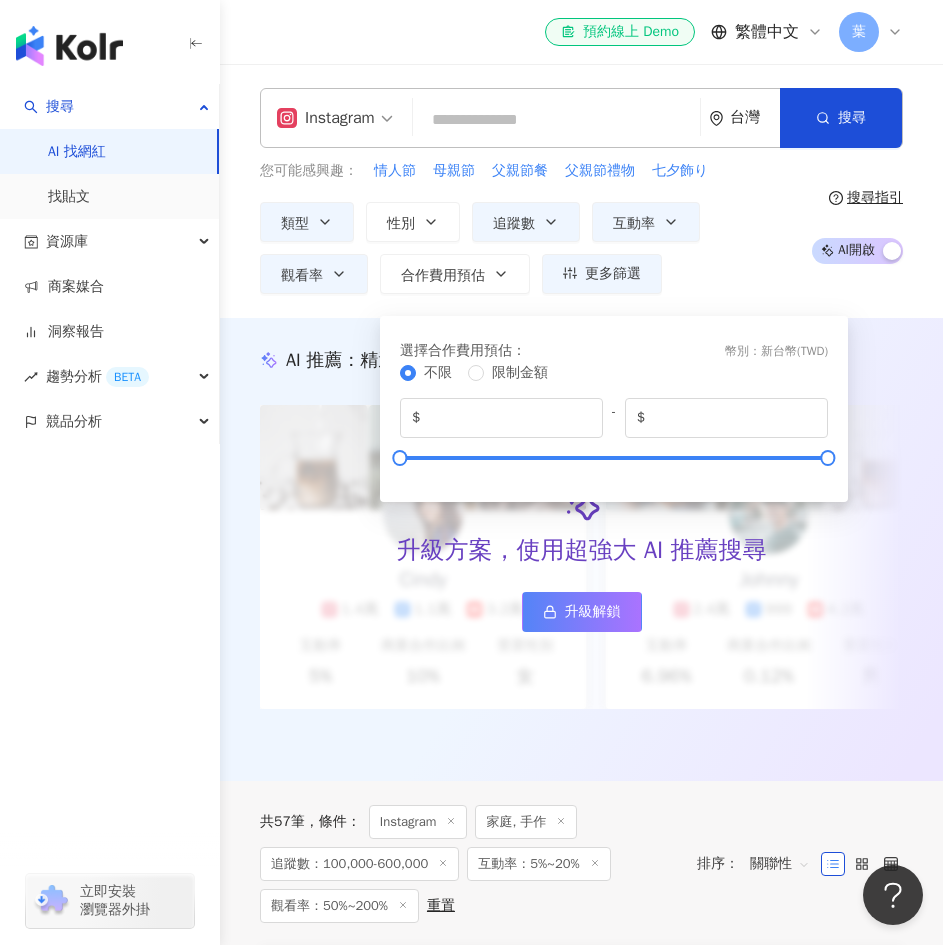 click on "類型 性別 追蹤數 互動率 觀看率 合作費用預估  更多篩選 不限 女 男 其他 ******  -  ****** 不限 小型 奈米網紅 (<1萬) 微型網紅 (1萬-3萬) 小型網紅 (3萬-5萬) 中型 中小型網紅 (5萬-10萬) 中型網紅 (10萬-30萬) 中大型網紅 (30萬-50萬) 大型 大型網紅 (50萬-100萬) 百萬網紅 (>100萬) * %  -  ** % 不限 5% 以下 5%~20% 20% 以上 ** %  -  *** % 不限 10% 以下 10%~50% 50%~200% 200% 以上 選擇合作費用預估  ： 幣別 ： 新台幣 ( TWD ) 不限 限制金額 $ *  -  $ *******" at bounding box center [528, 248] 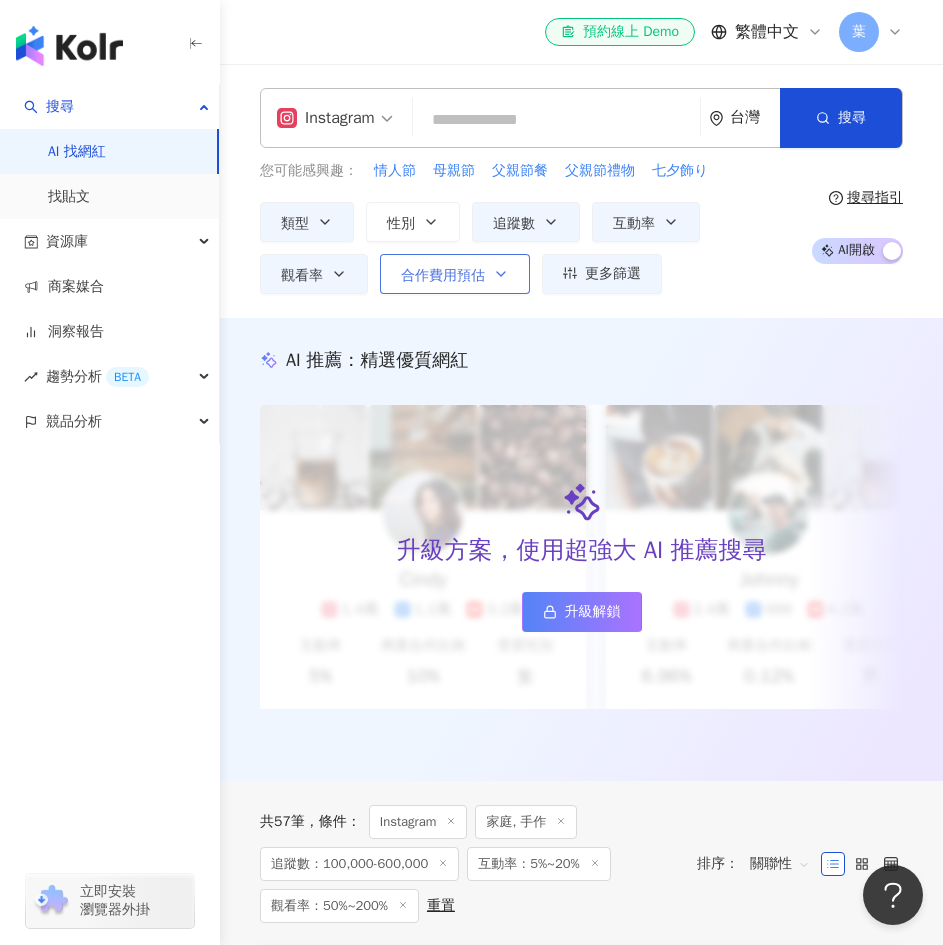 click on "合作費用預估" at bounding box center (443, 276) 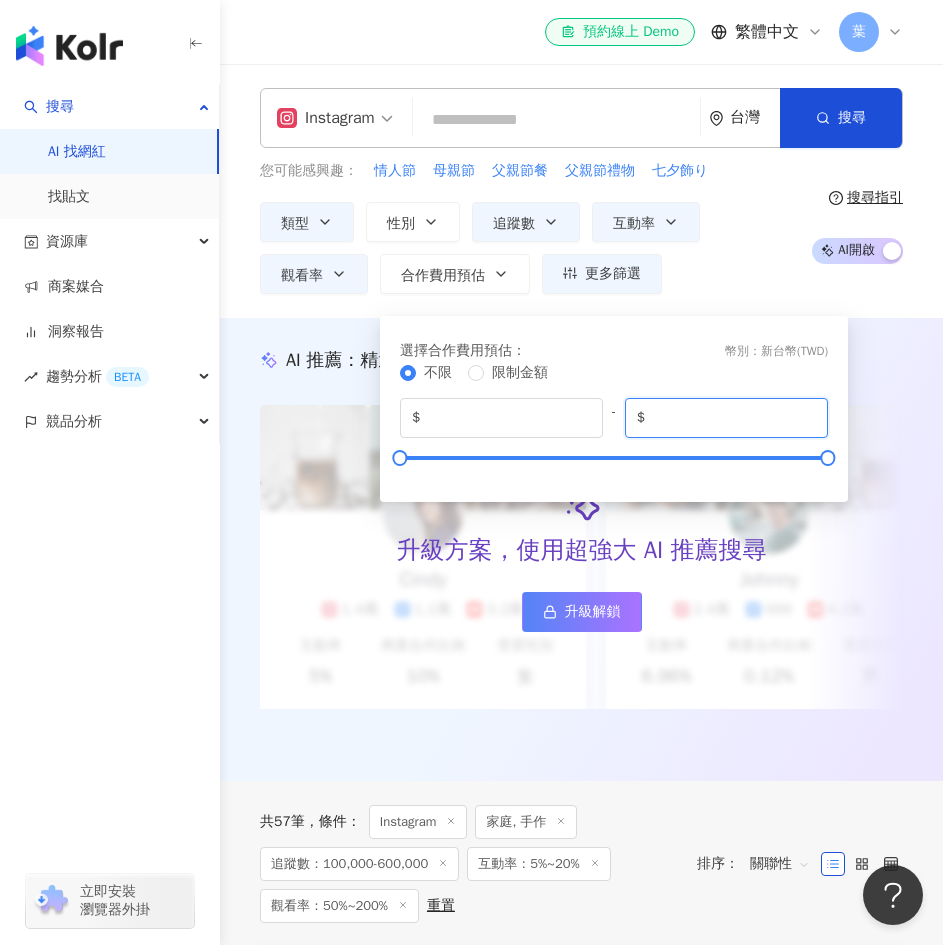 click on "*******" at bounding box center (732, 418) 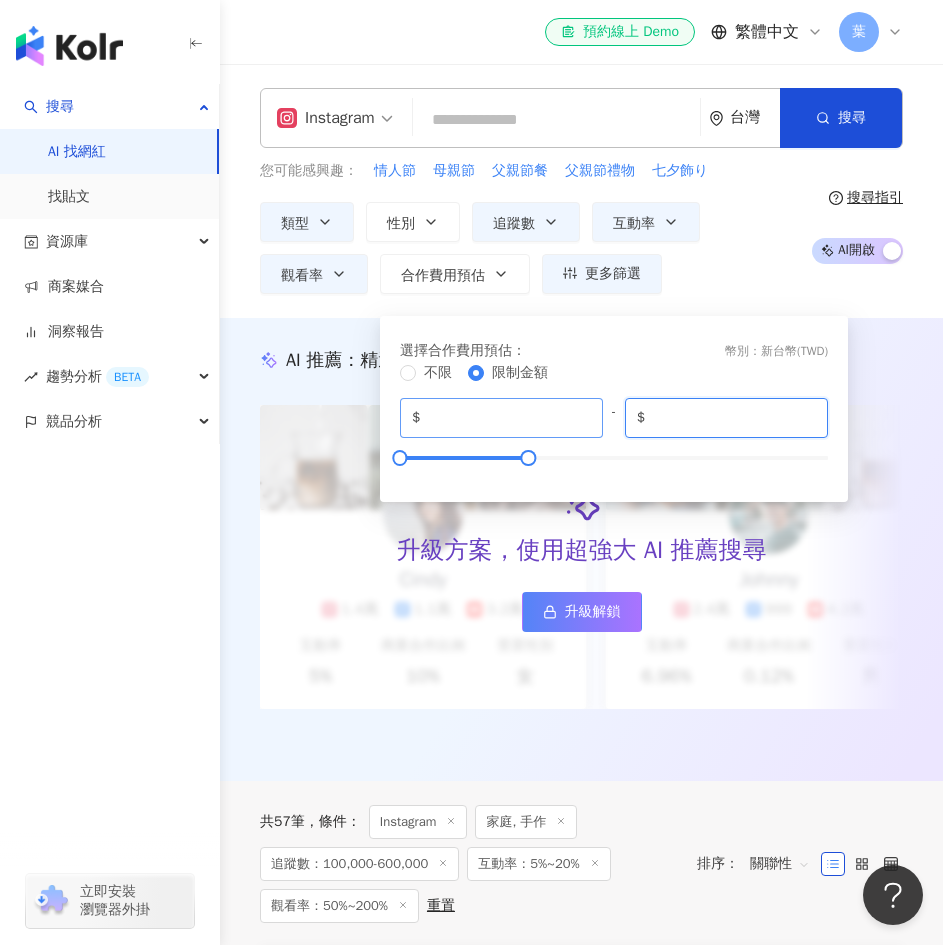 type on "******" 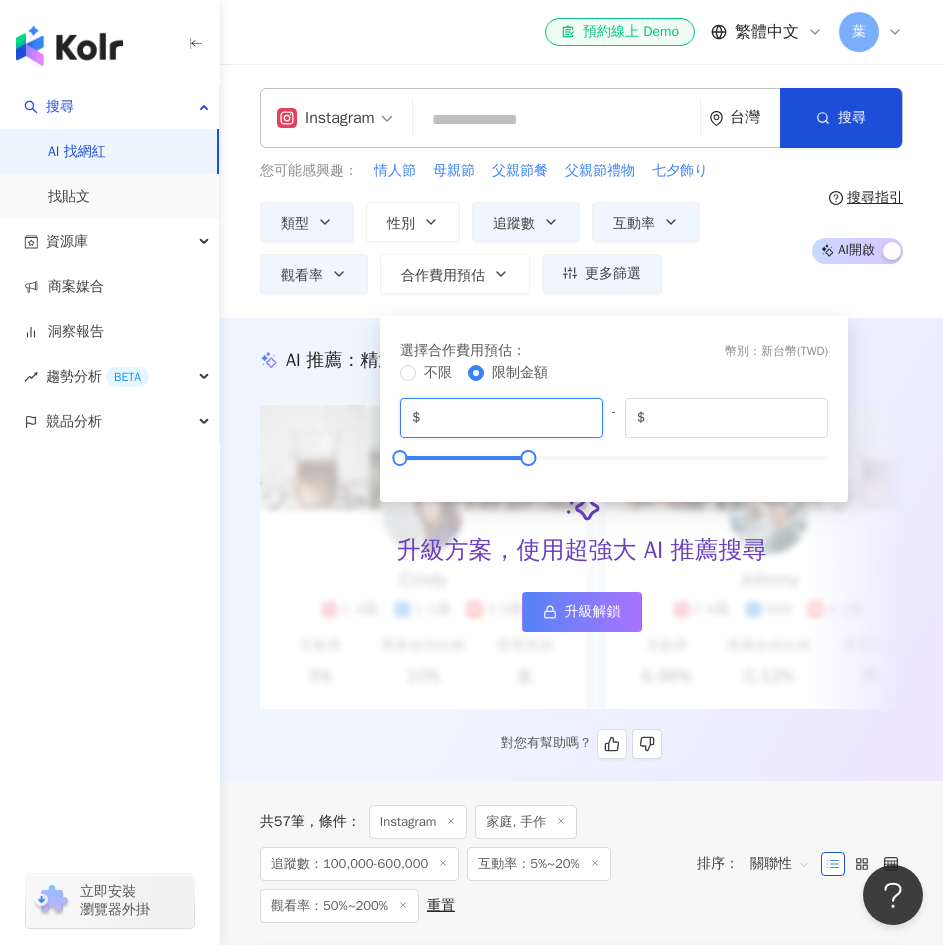 drag, startPoint x: 564, startPoint y: 416, endPoint x: 322, endPoint y: 428, distance: 242.29733 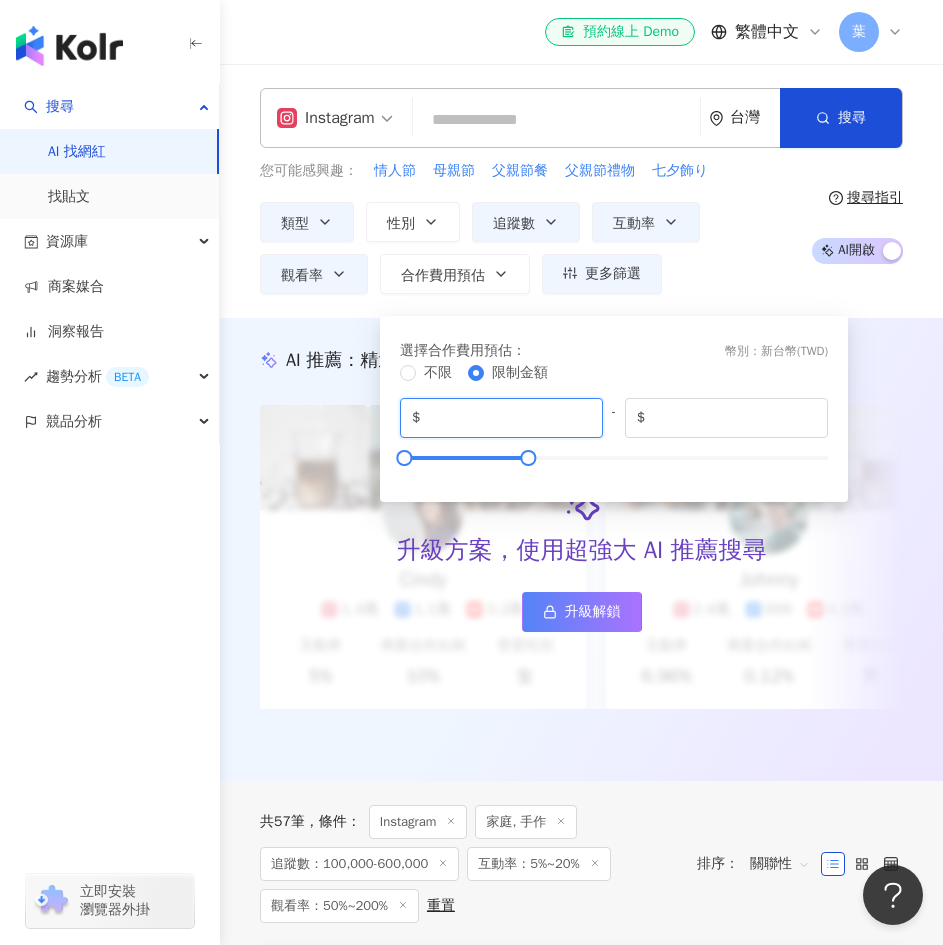 type on "*****" 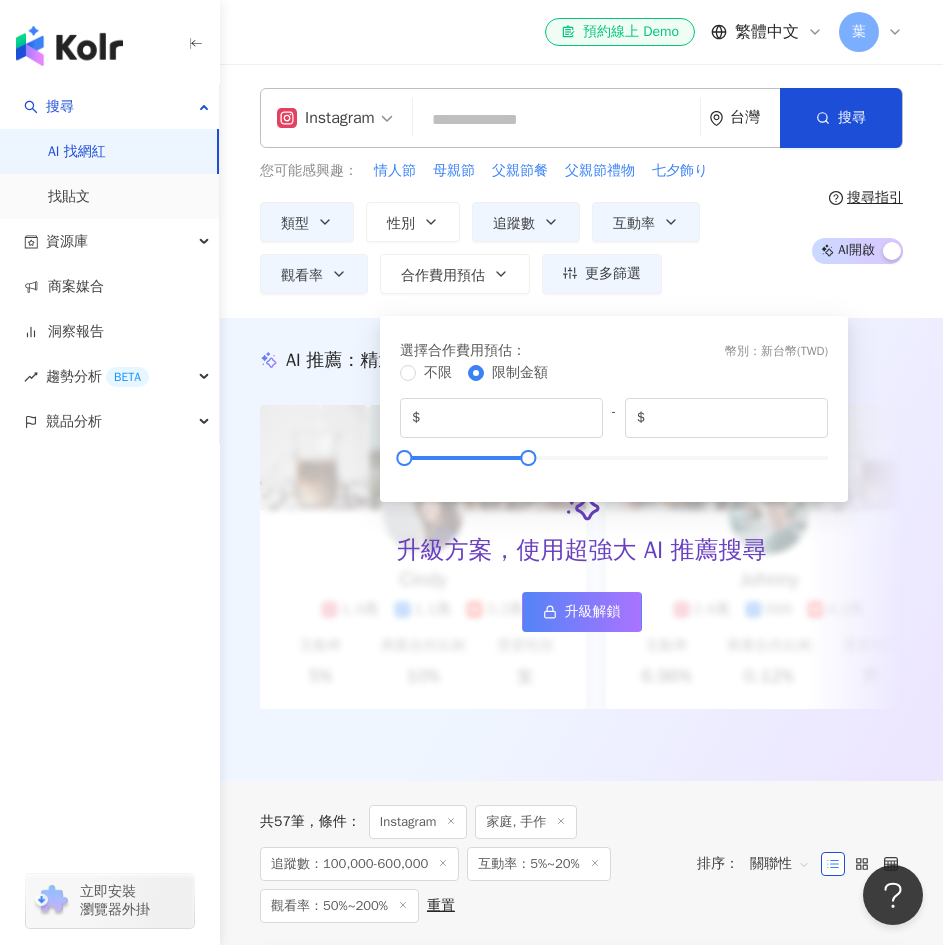 click on "類型 性別 追蹤數 互動率 觀看率 合作費用預估  更多篩選 不限 女 男 其他 ******  -  ****** 不限 小型 奈米網紅 (<1萬) 微型網紅 (1萬-3萬) 小型網紅 (3萬-5萬) 中型 中小型網紅 (5萬-10萬) 中型網紅 (10萬-30萬) 中大型網紅 (30萬-50萬) 大型 大型網紅 (50萬-100萬) 百萬網紅 (>100萬) * %  -  ** % 不限 5% 以下 5%~20% 20% 以上 ** %  -  *** % 不限 10% 以下 10%~50% 50%~200% 200% 以上 選擇合作費用預估  ： 幣別 ： 新台幣 ( TWD ) 不限 限制金額 $ *****  -  $ ******" at bounding box center (528, 248) 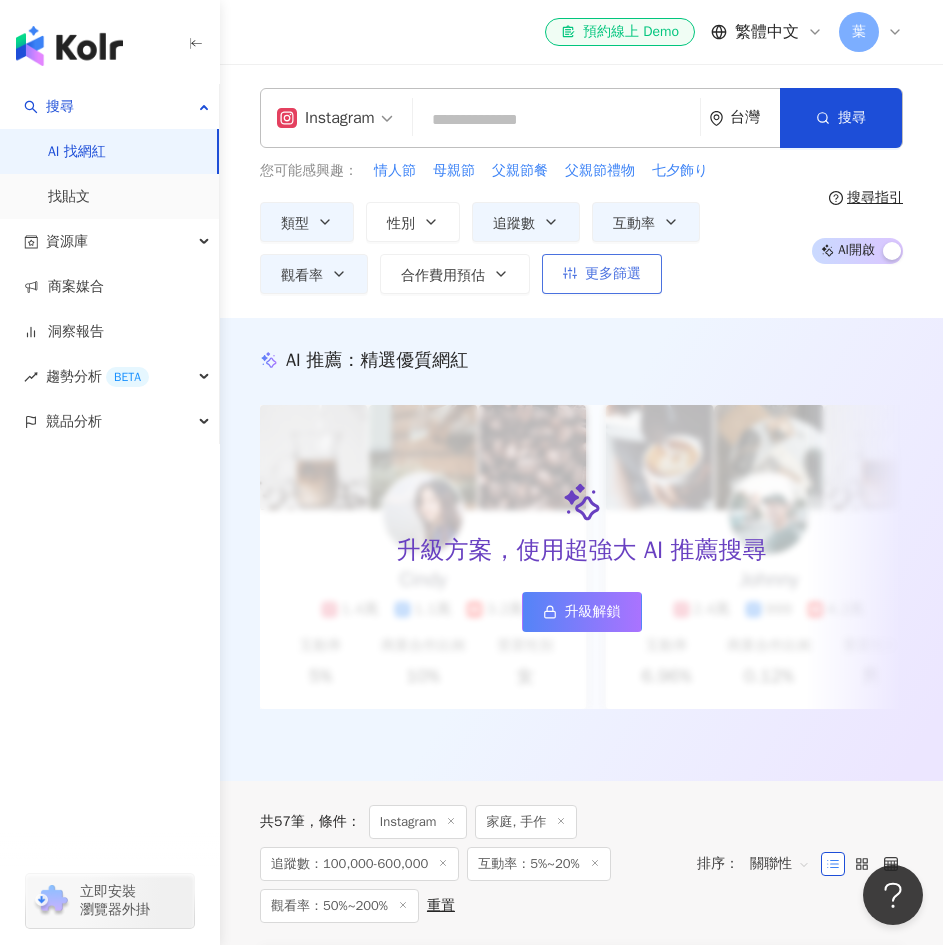 click on "更多篩選" at bounding box center [602, 274] 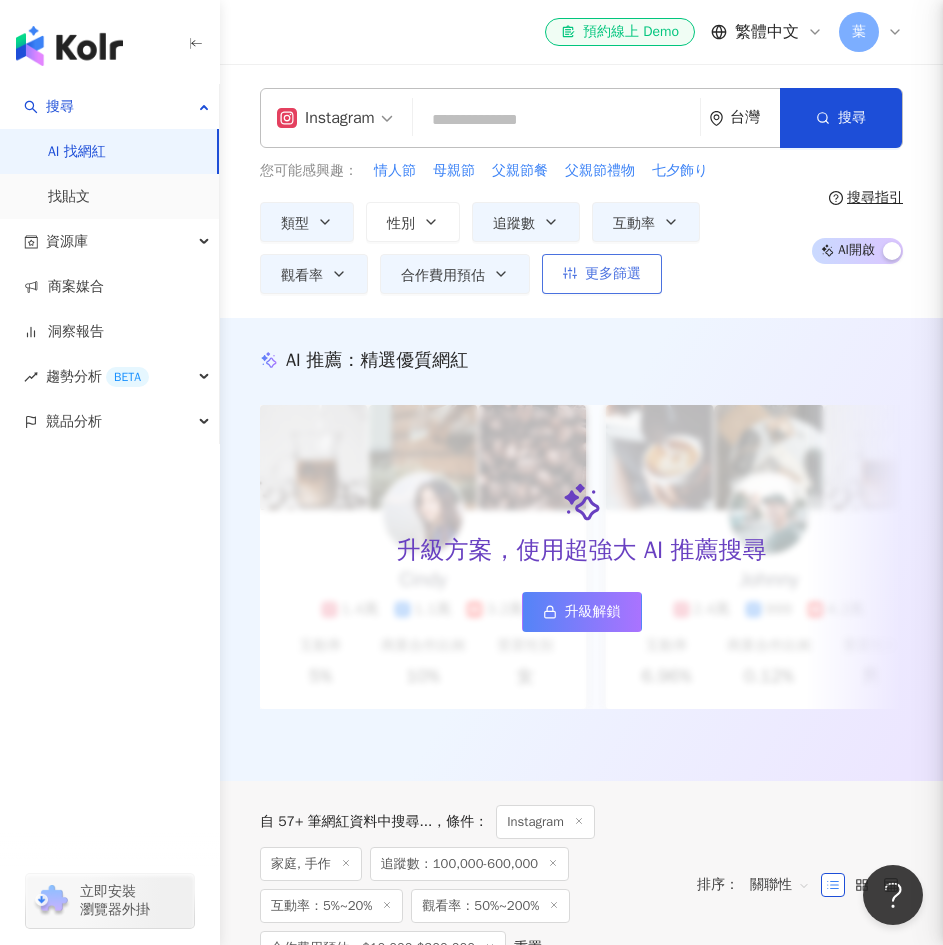 type on "*****" 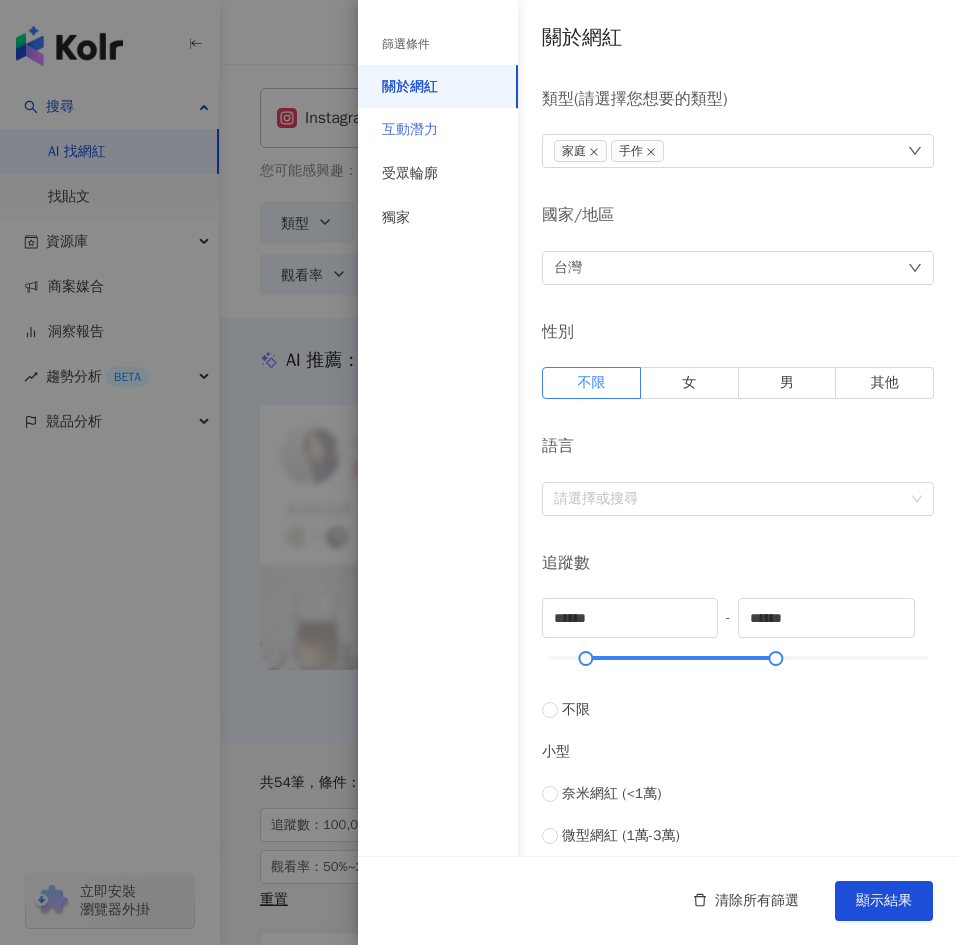 click on "互動潛力" at bounding box center (438, 130) 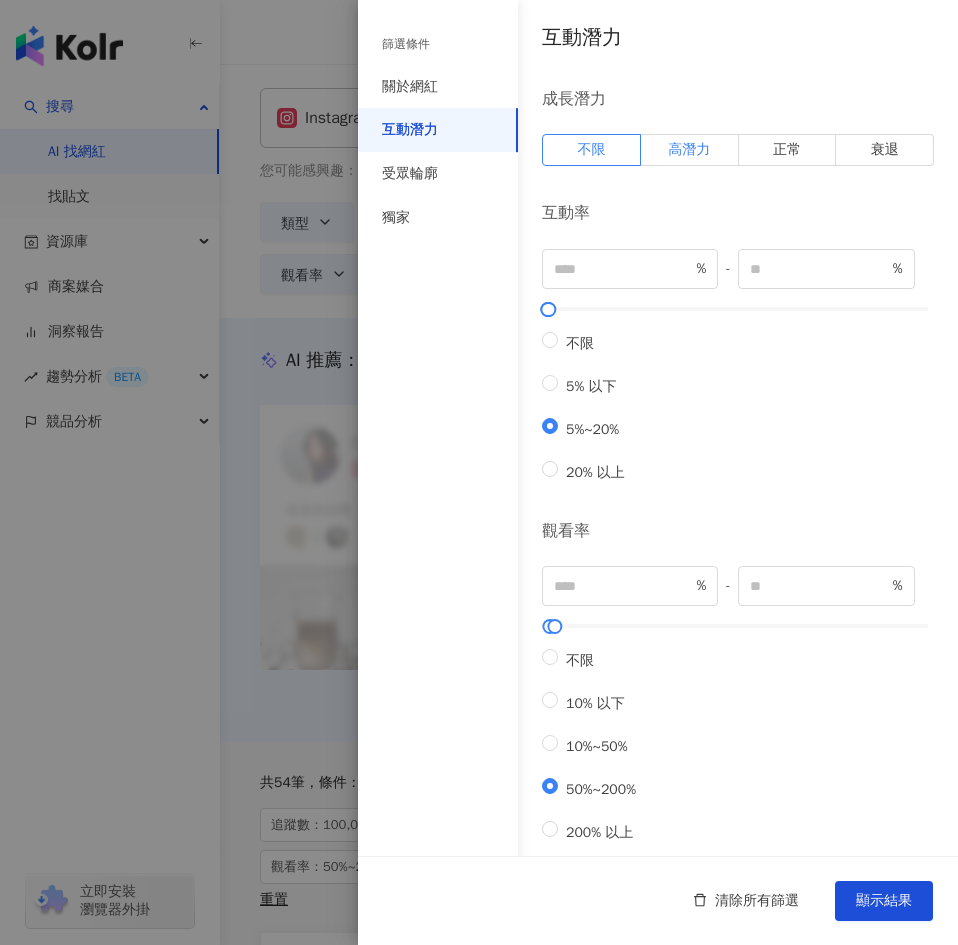 click on "高潛力" at bounding box center [689, 149] 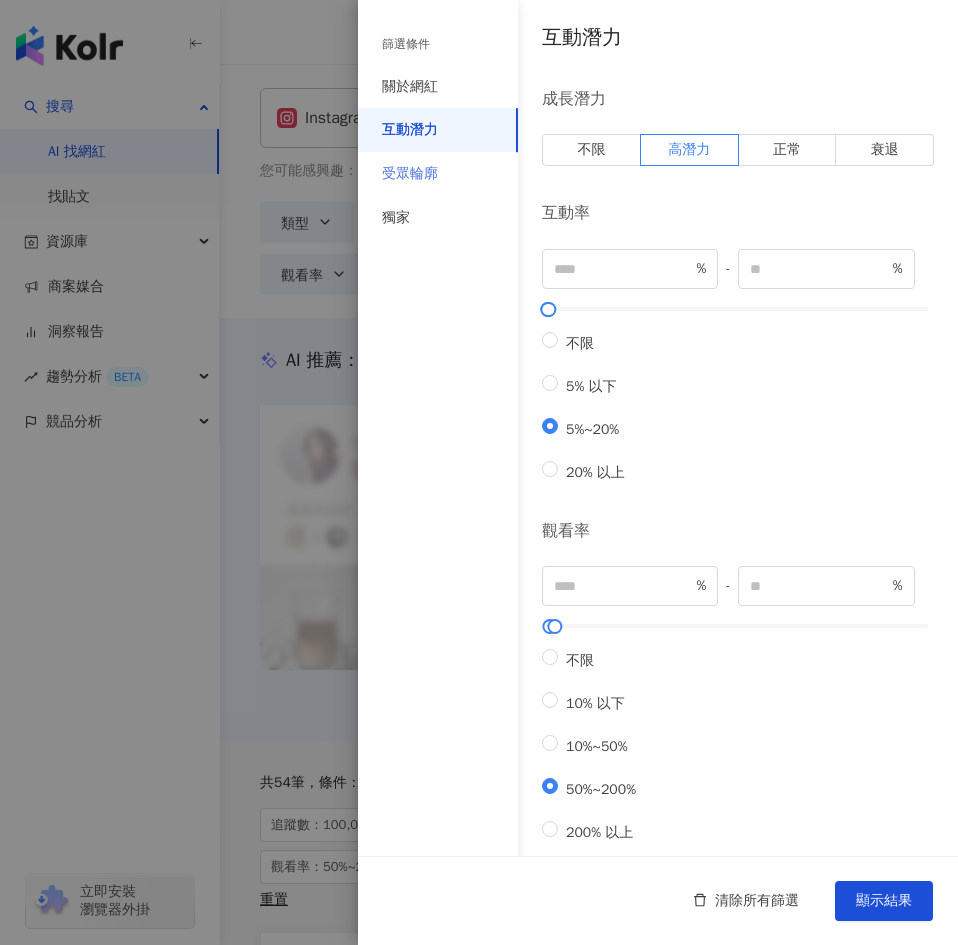 click on "受眾輪廓" at bounding box center [438, 174] 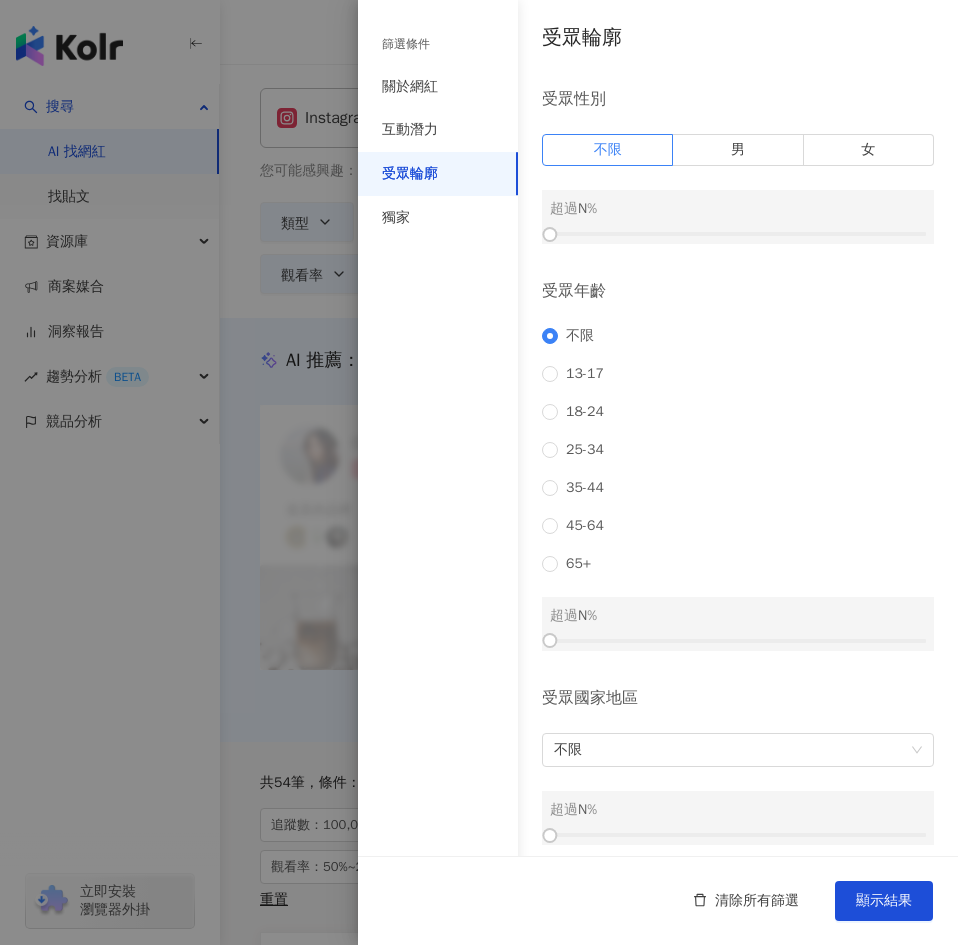 scroll, scrollTop: 12, scrollLeft: 0, axis: vertical 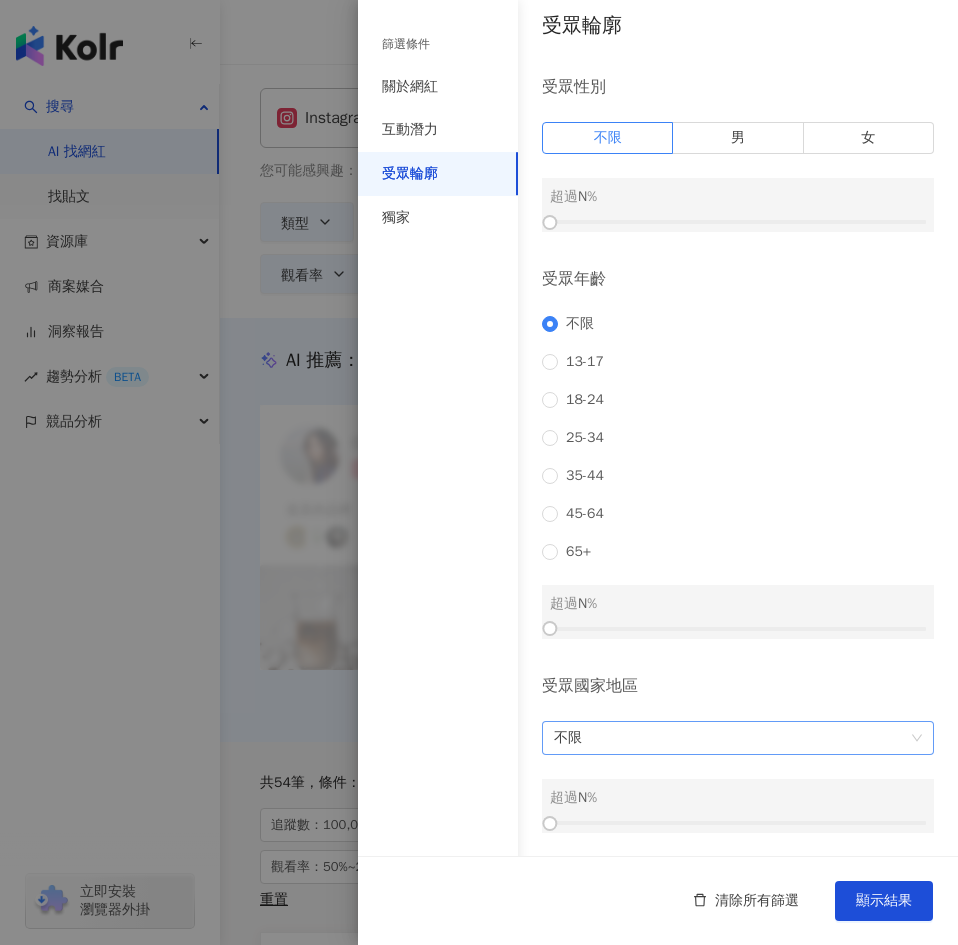 click on "不限" at bounding box center (738, 738) 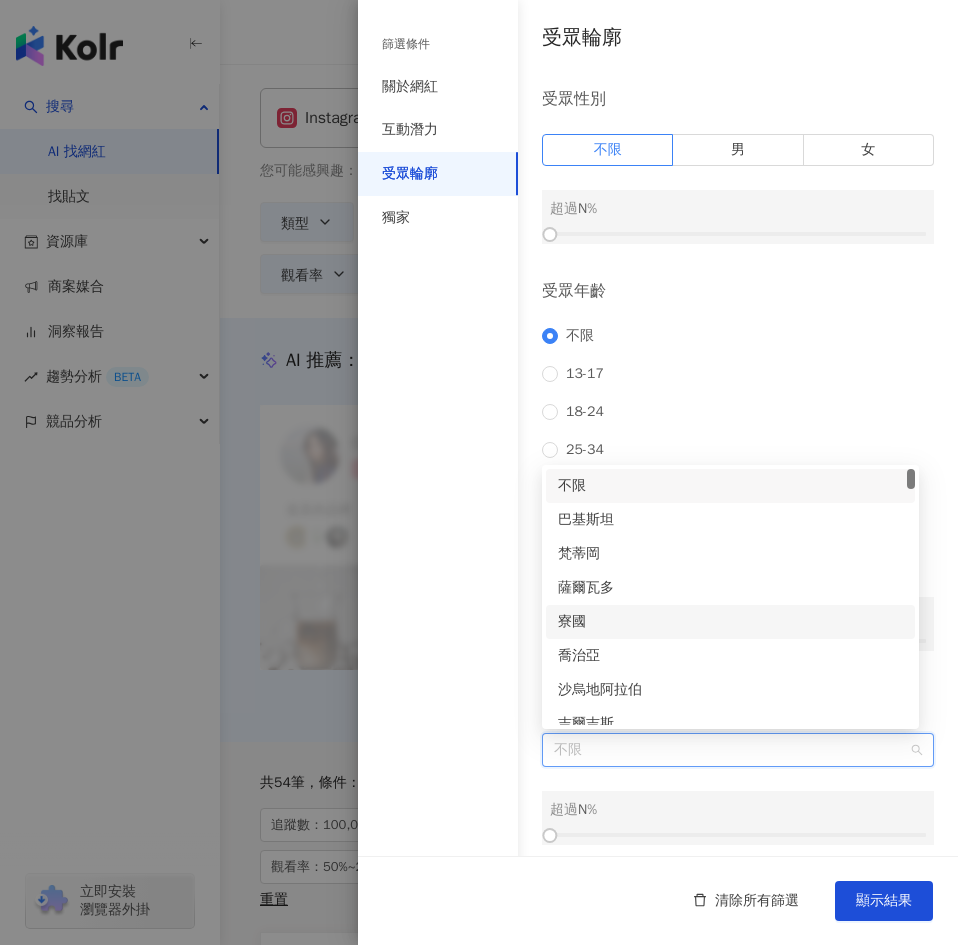 scroll, scrollTop: 12, scrollLeft: 0, axis: vertical 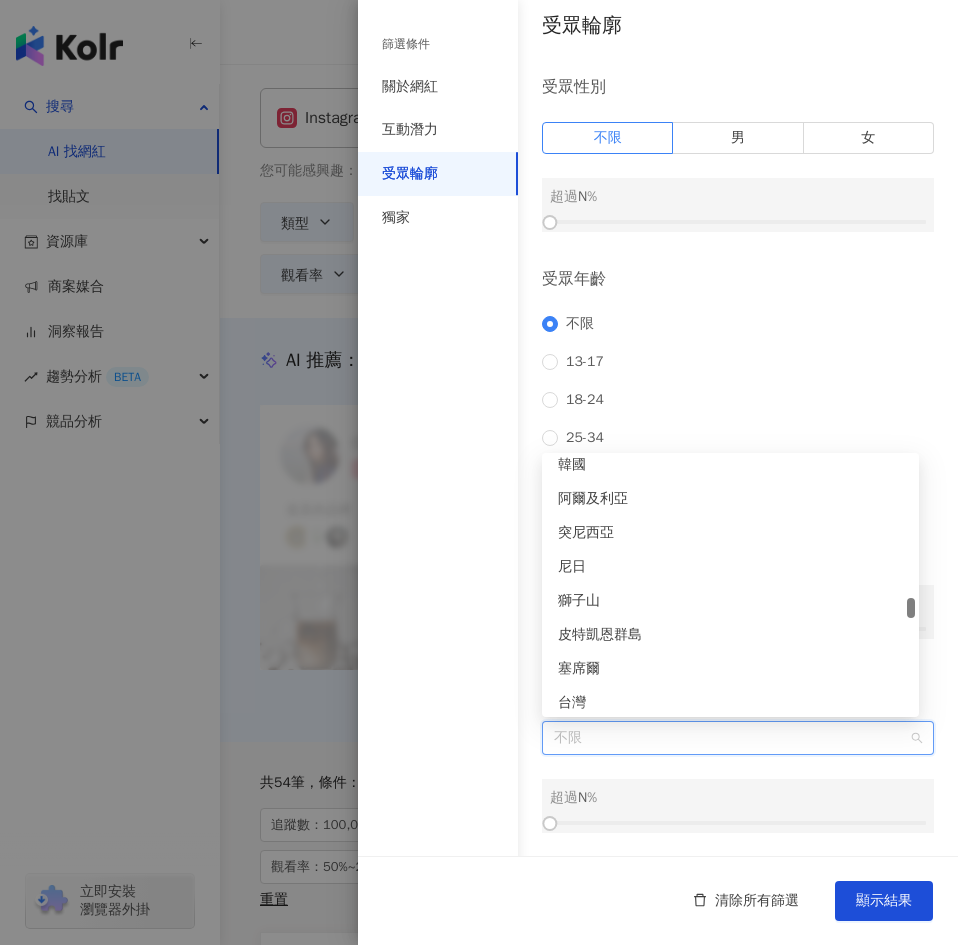 drag, startPoint x: 910, startPoint y: 643, endPoint x: 919, endPoint y: 610, distance: 34.20526 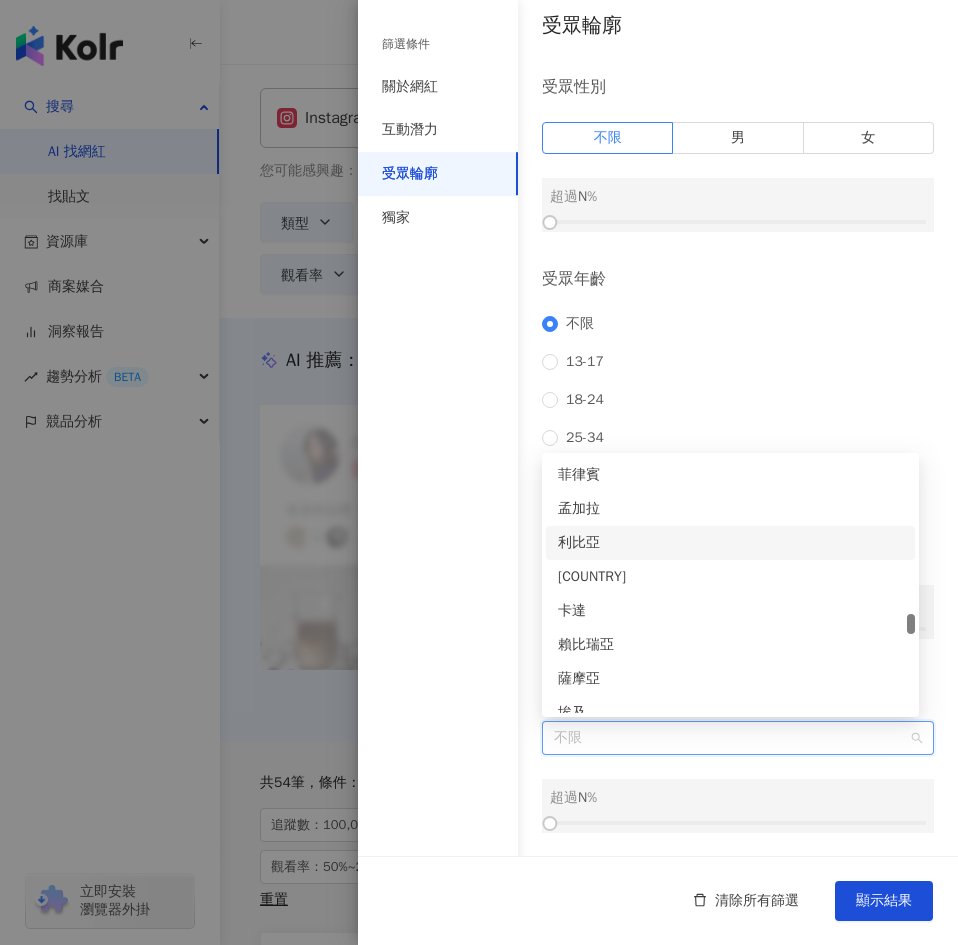 scroll, scrollTop: 4351, scrollLeft: 0, axis: vertical 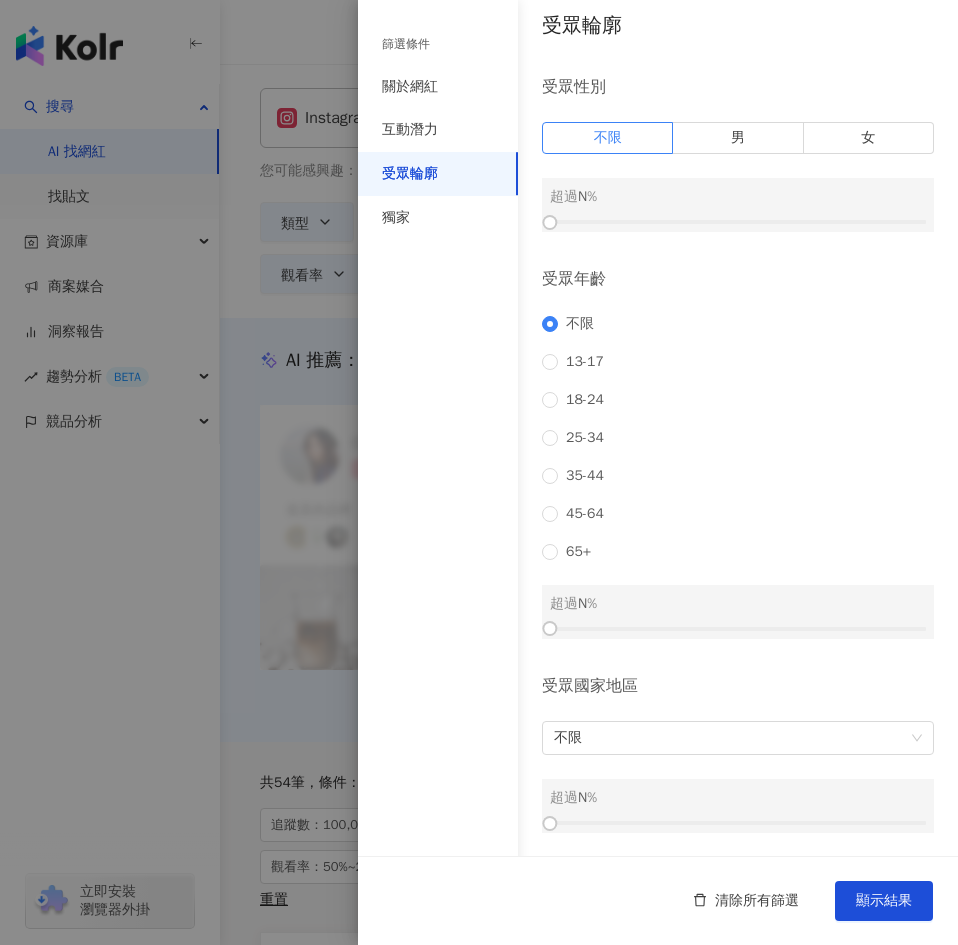 drag, startPoint x: 771, startPoint y: 719, endPoint x: 778, endPoint y: 711, distance: 10.630146 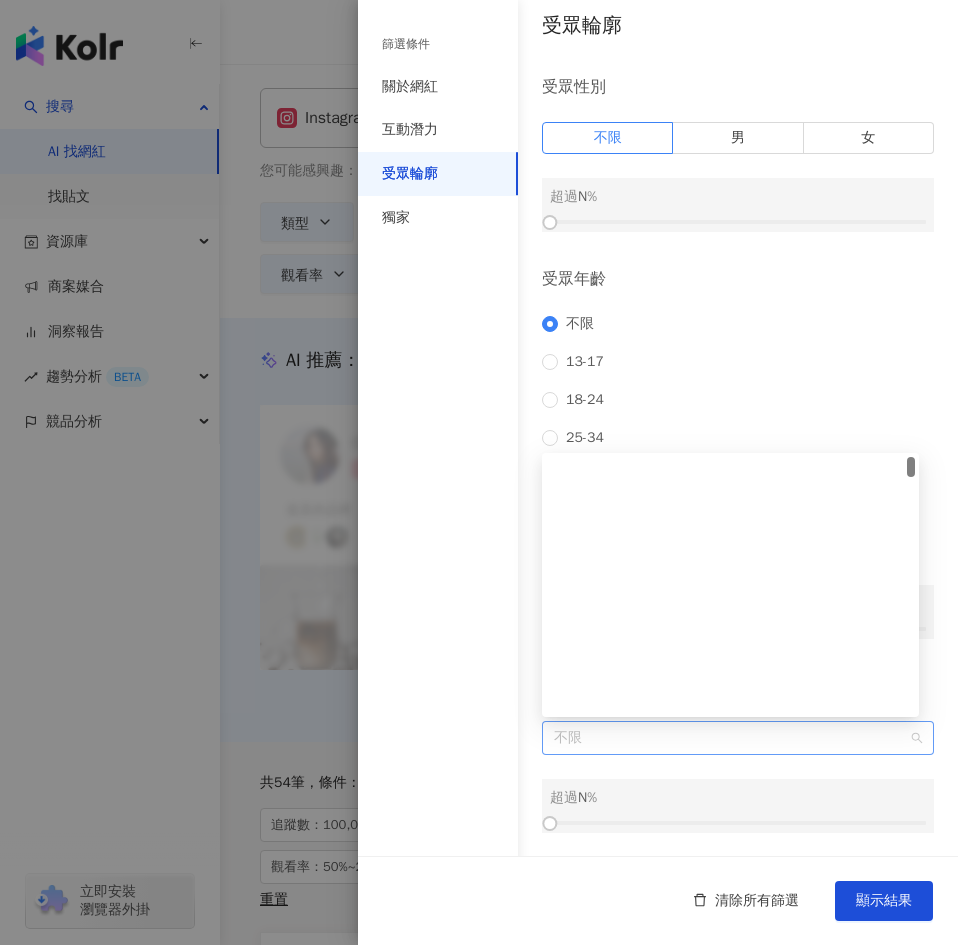 click on "不限" at bounding box center (738, 738) 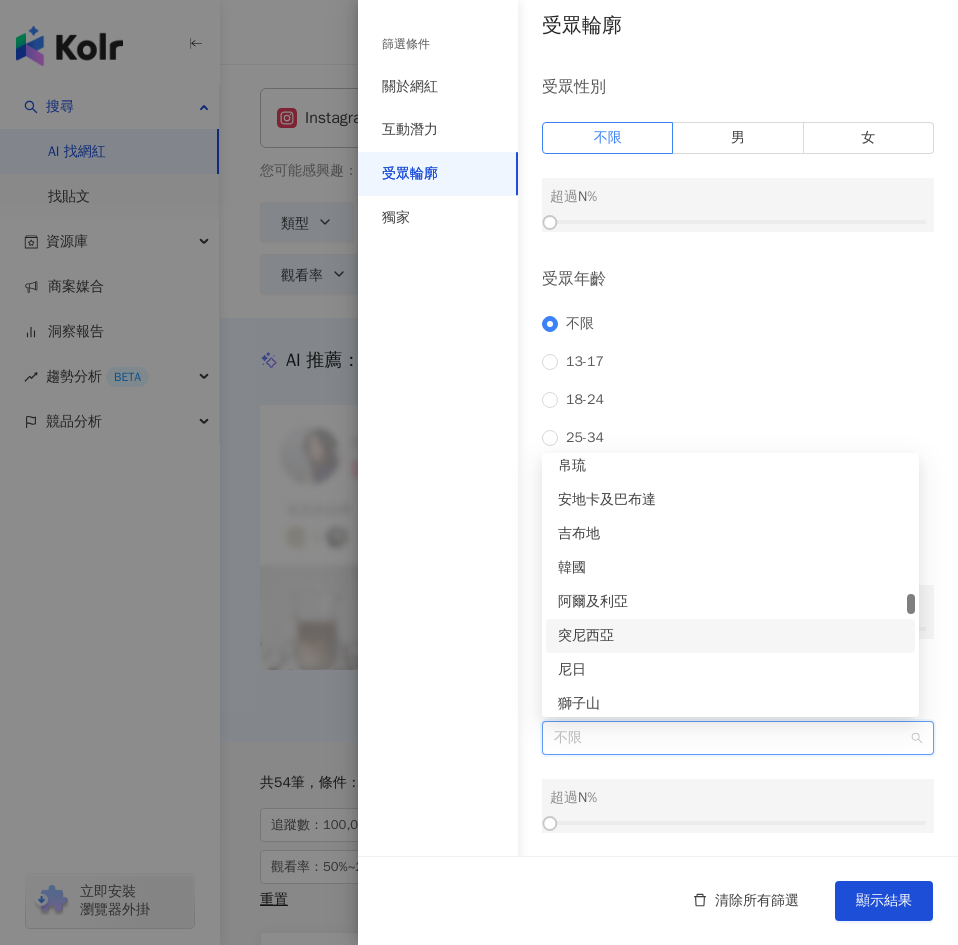 scroll, scrollTop: 3182, scrollLeft: 0, axis: vertical 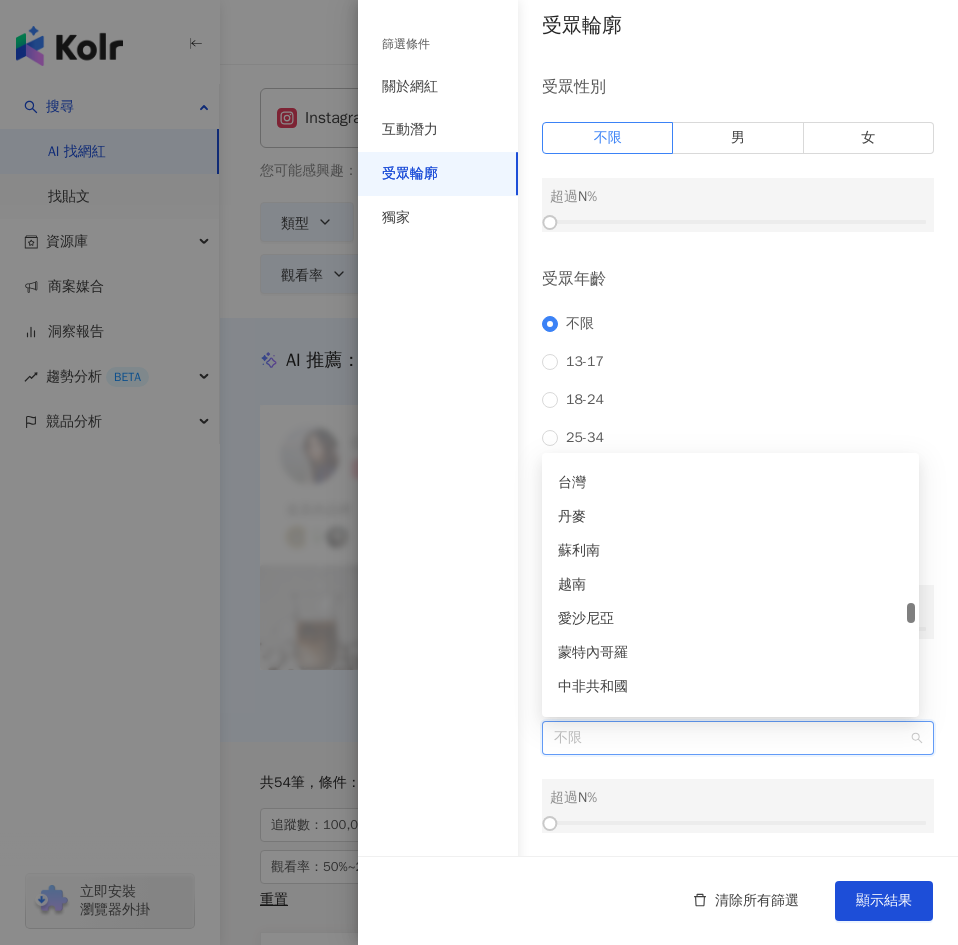 drag, startPoint x: 913, startPoint y: 577, endPoint x: 959, endPoint y: 618, distance: 61.6198 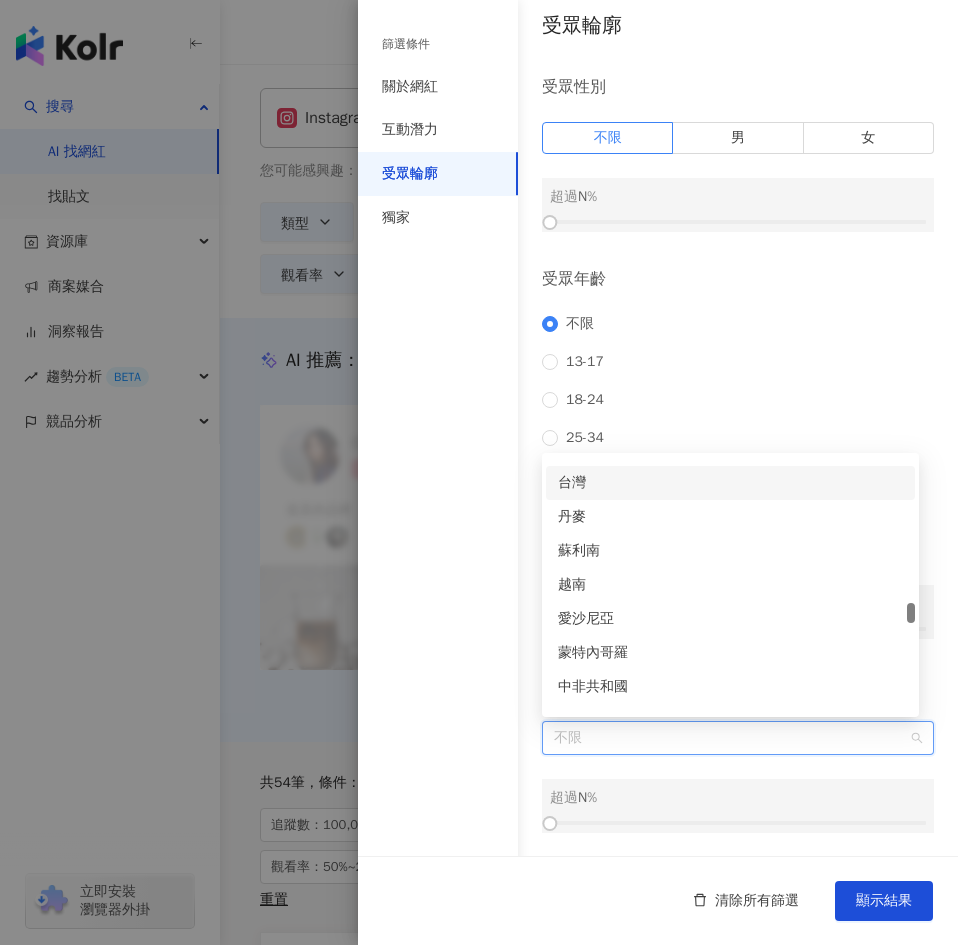 click on "台灣" at bounding box center [730, 483] 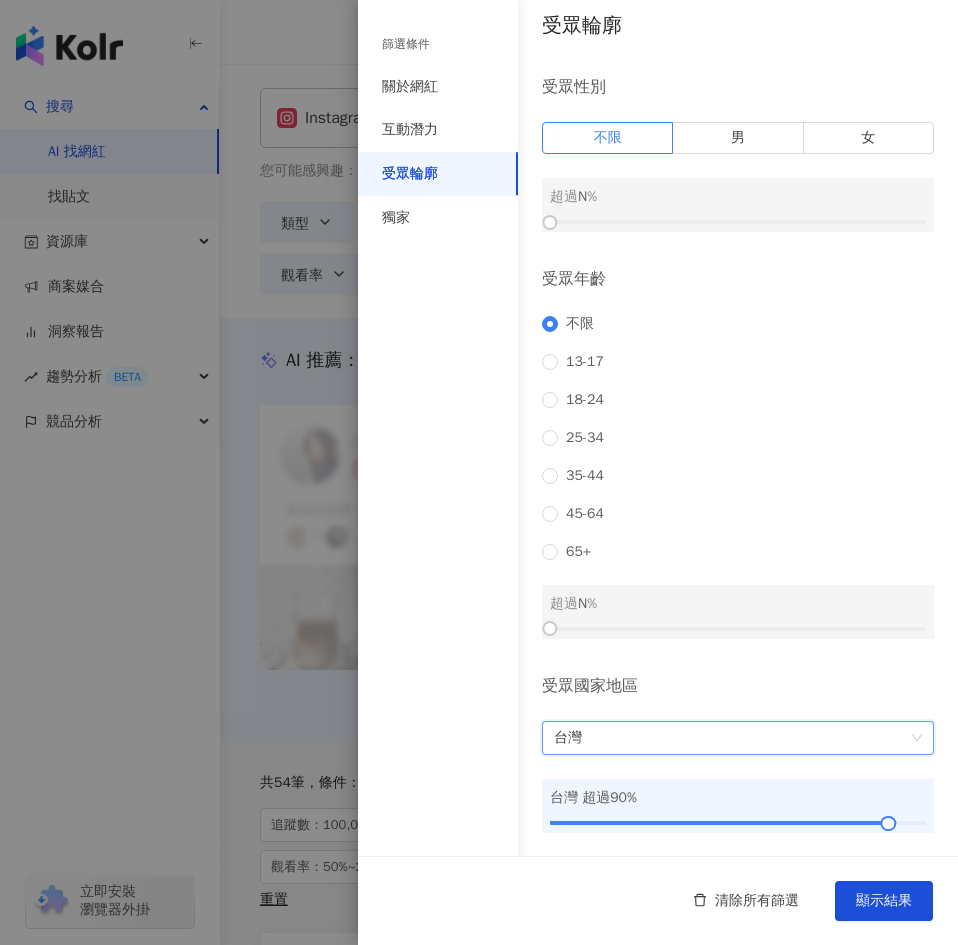 drag, startPoint x: 844, startPoint y: 844, endPoint x: 856, endPoint y: 852, distance: 14.422205 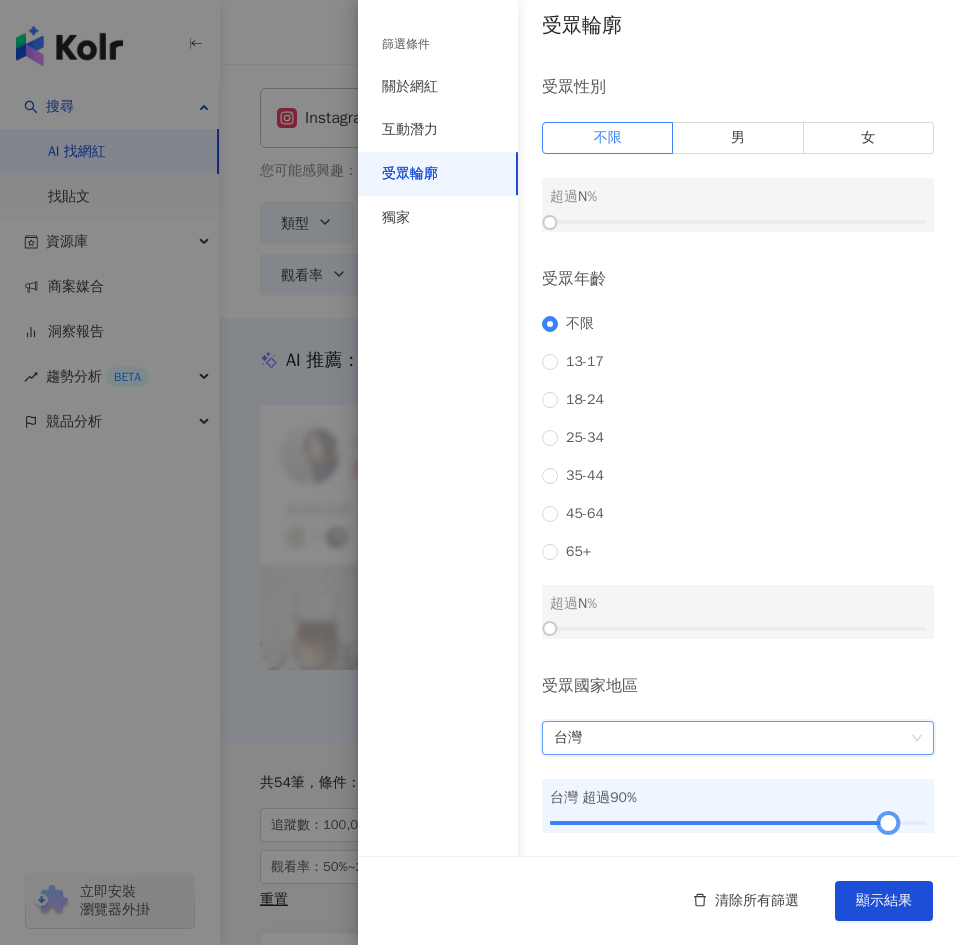 click on "受眾輪廓 受眾性別 不限 男 女   超過  N % 受眾年齡 不限 13-17 18-24 25-34 35-44 45-64 65+   超過  N % 受眾國家地區 台灣 台灣 台灣   超過  90 %" at bounding box center (658, 422) 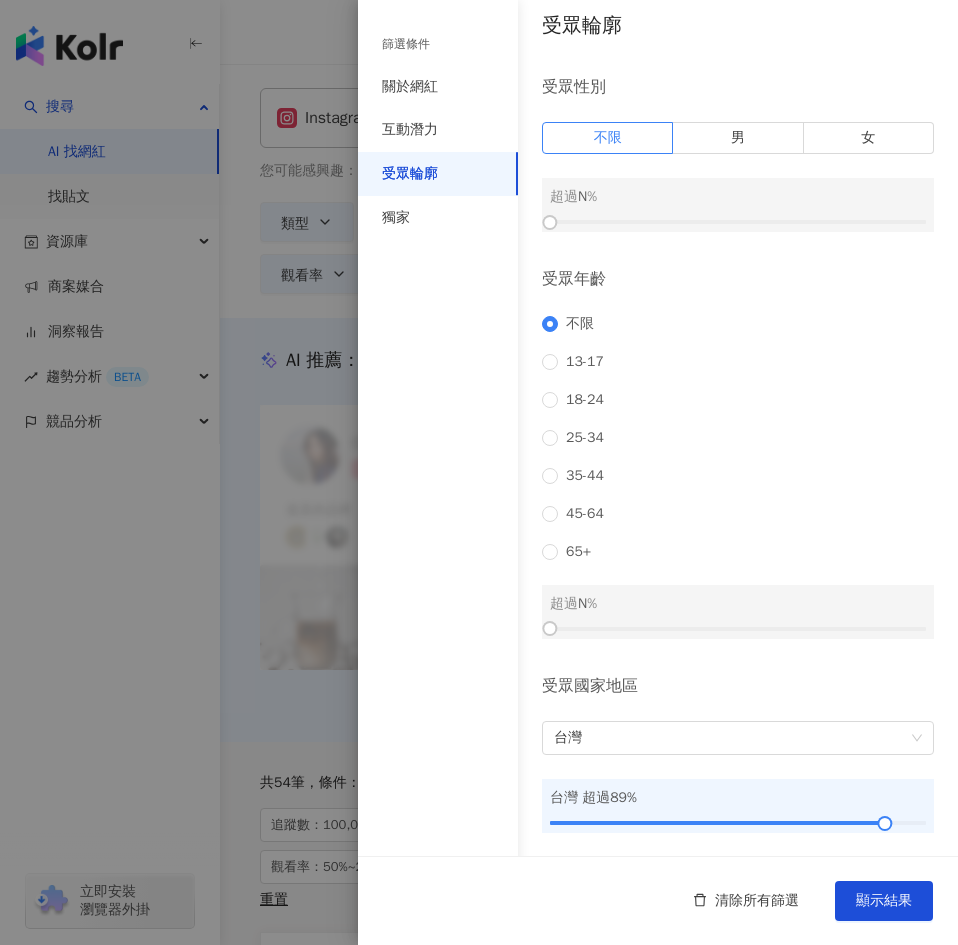 click on "受眾國家地區 台灣 台灣   超過  89 %" at bounding box center [738, 754] 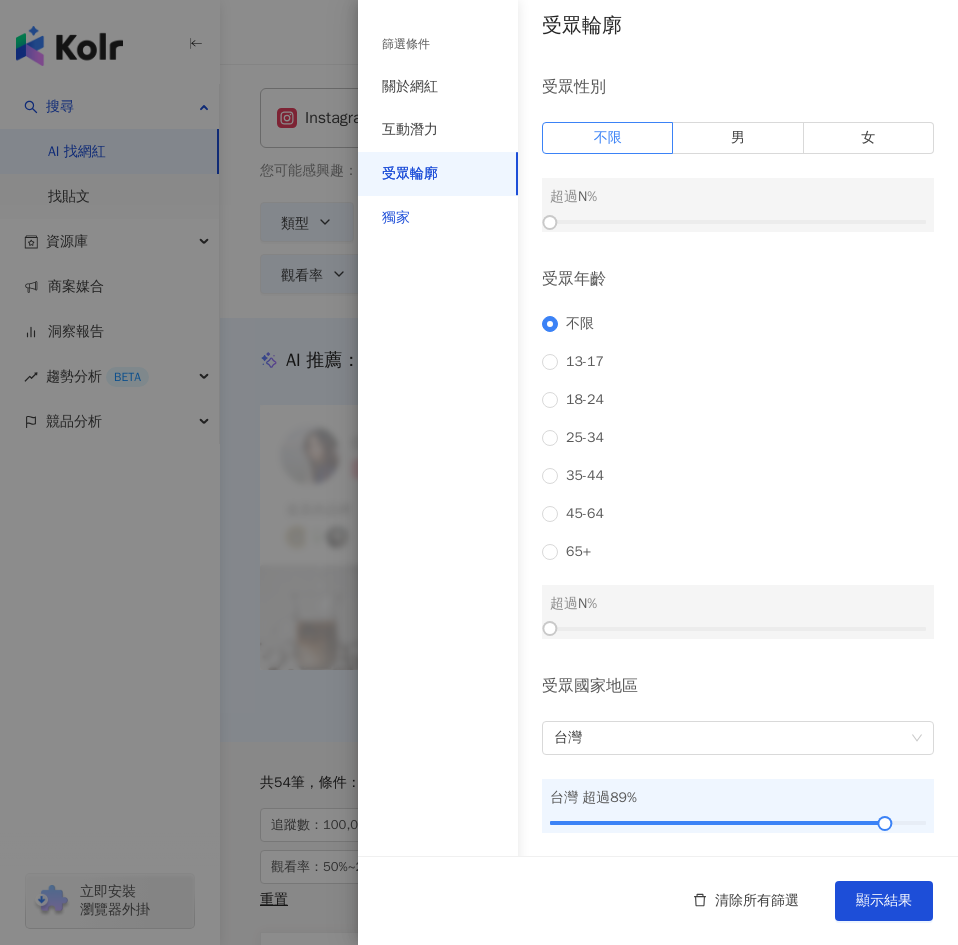 click on "獨家" at bounding box center [396, 218] 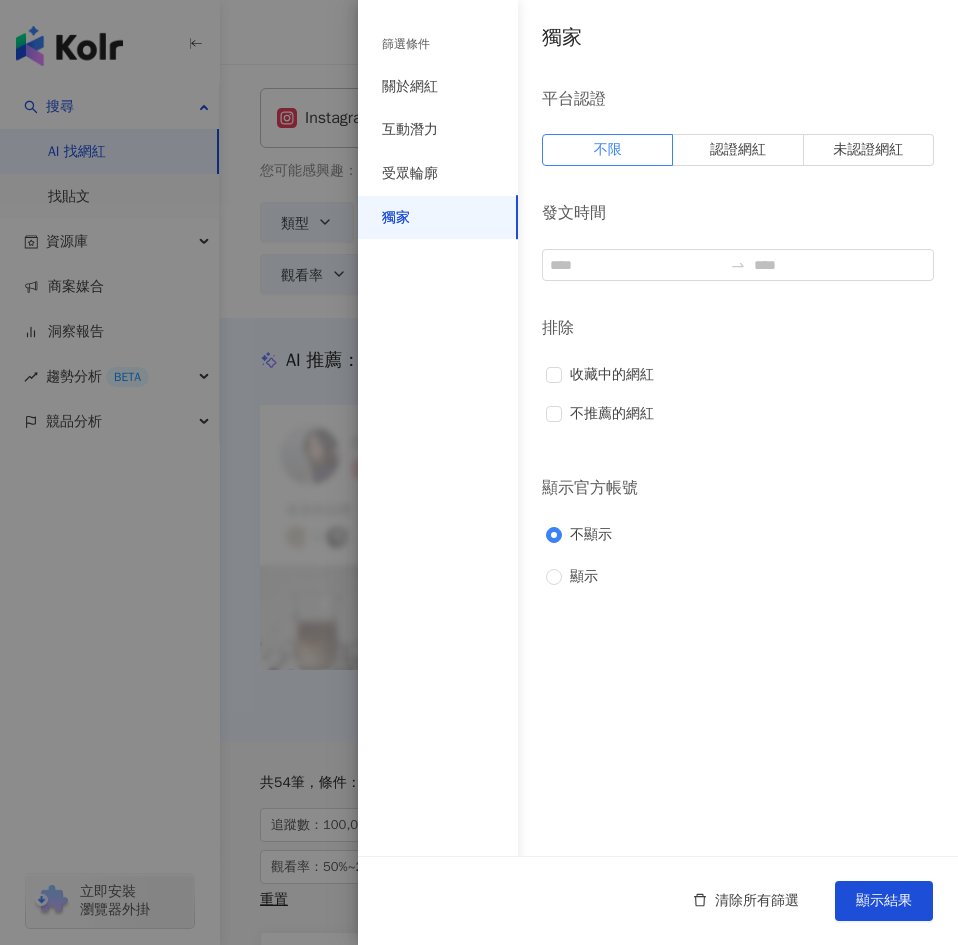 scroll, scrollTop: 0, scrollLeft: 0, axis: both 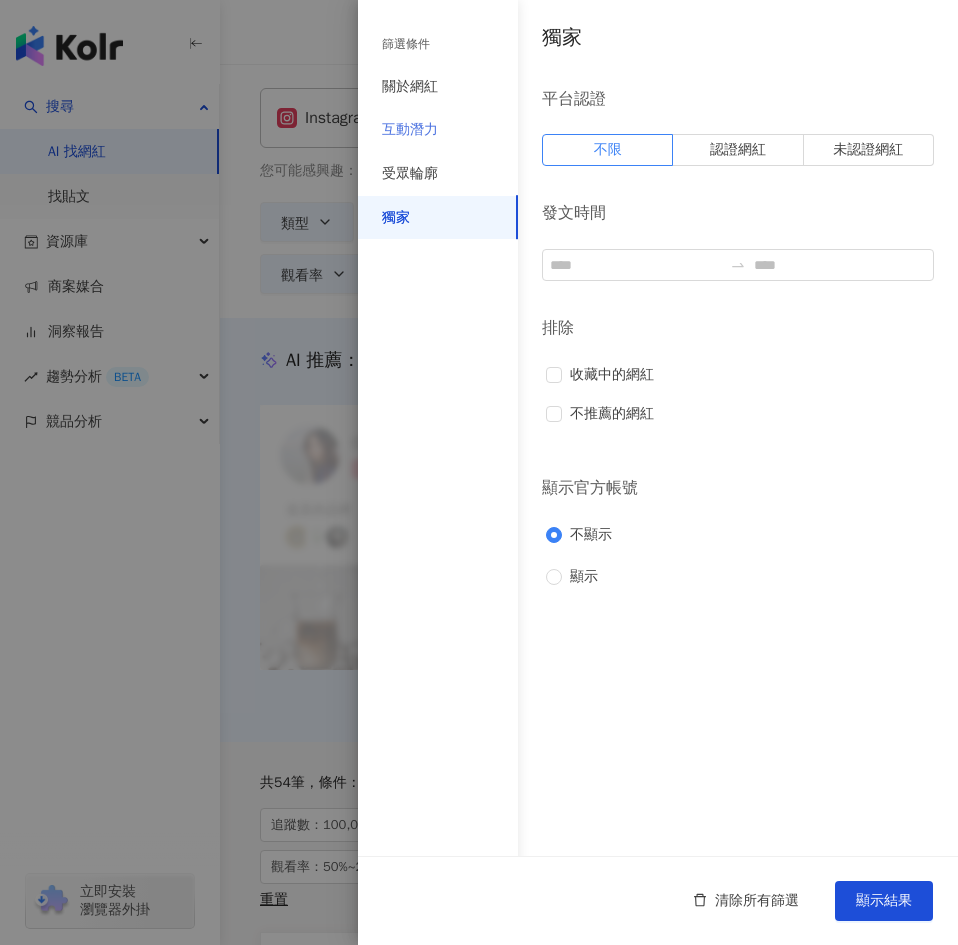 click on "互動潛力" at bounding box center [438, 130] 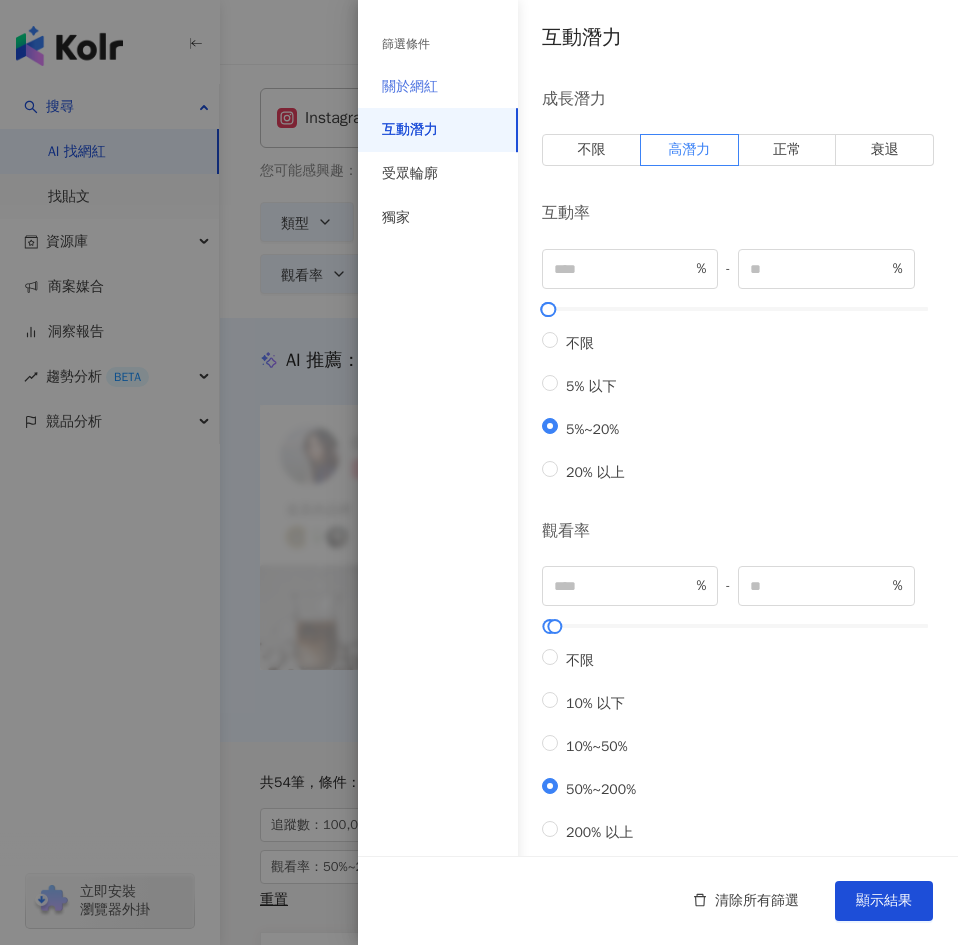 click on "關於網紅" at bounding box center (438, 87) 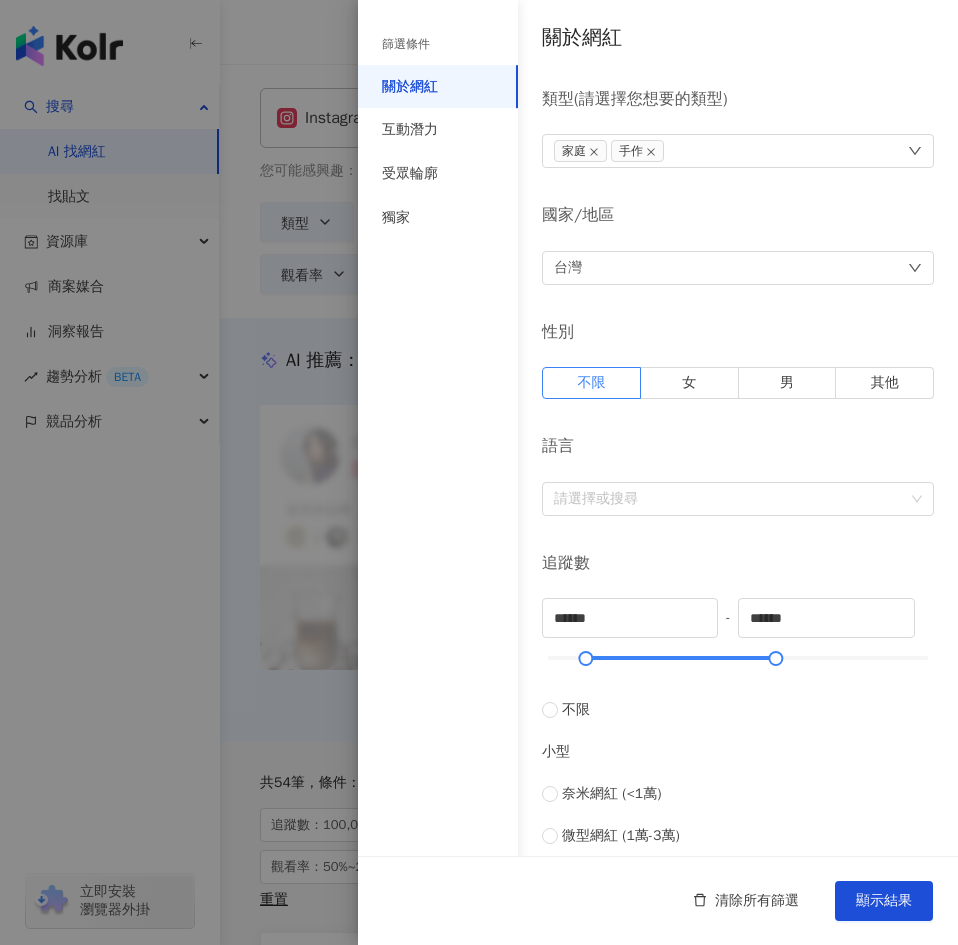 click on "家庭 手作" at bounding box center (738, 151) 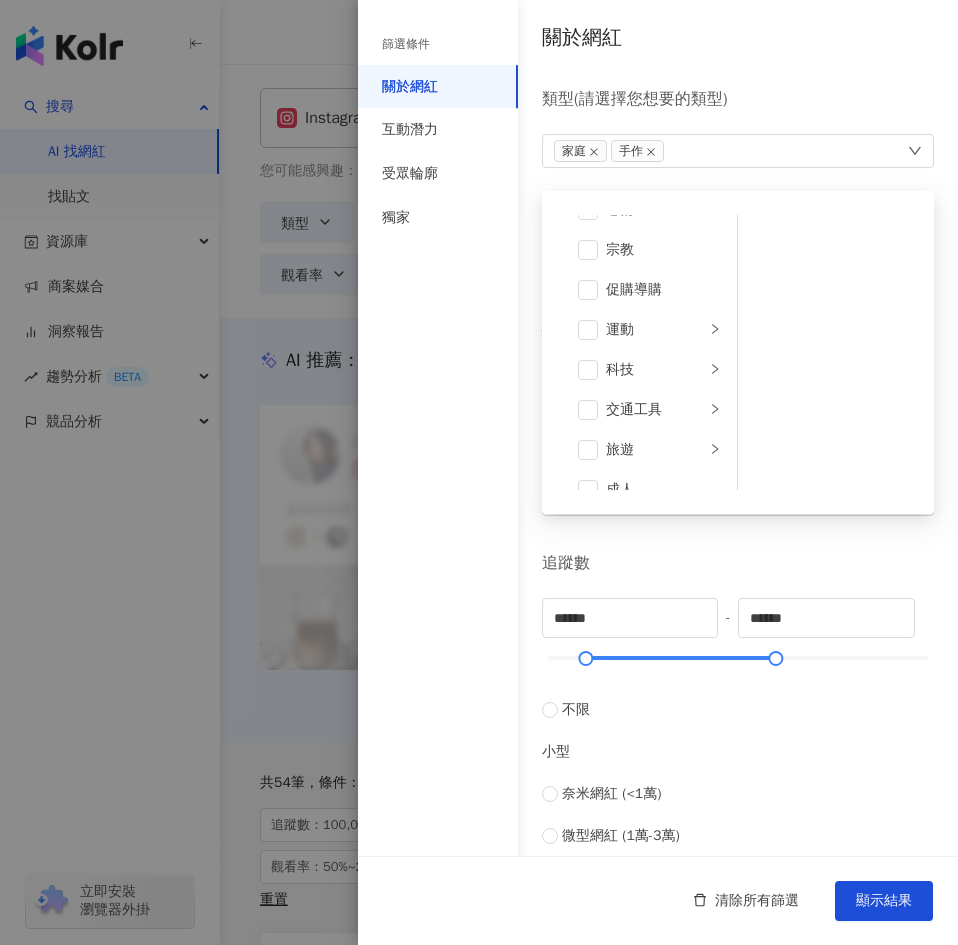 scroll, scrollTop: 693, scrollLeft: 0, axis: vertical 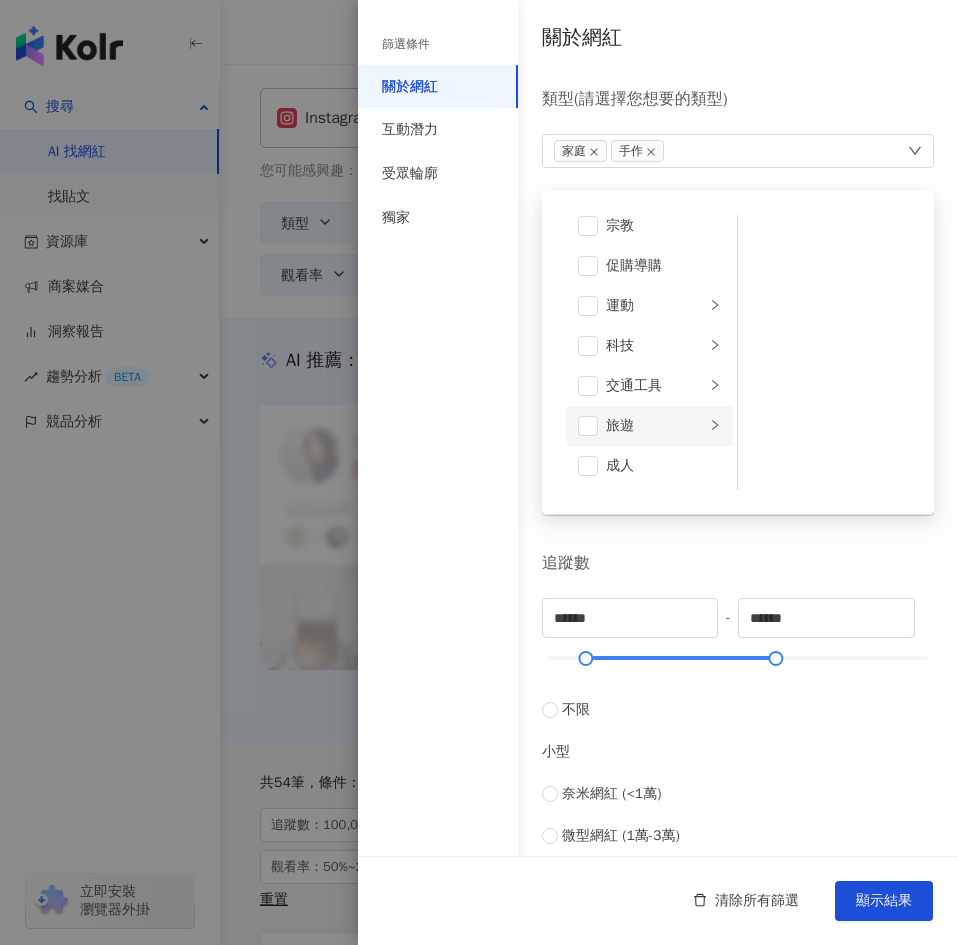 click on "旅遊" at bounding box center (655, 426) 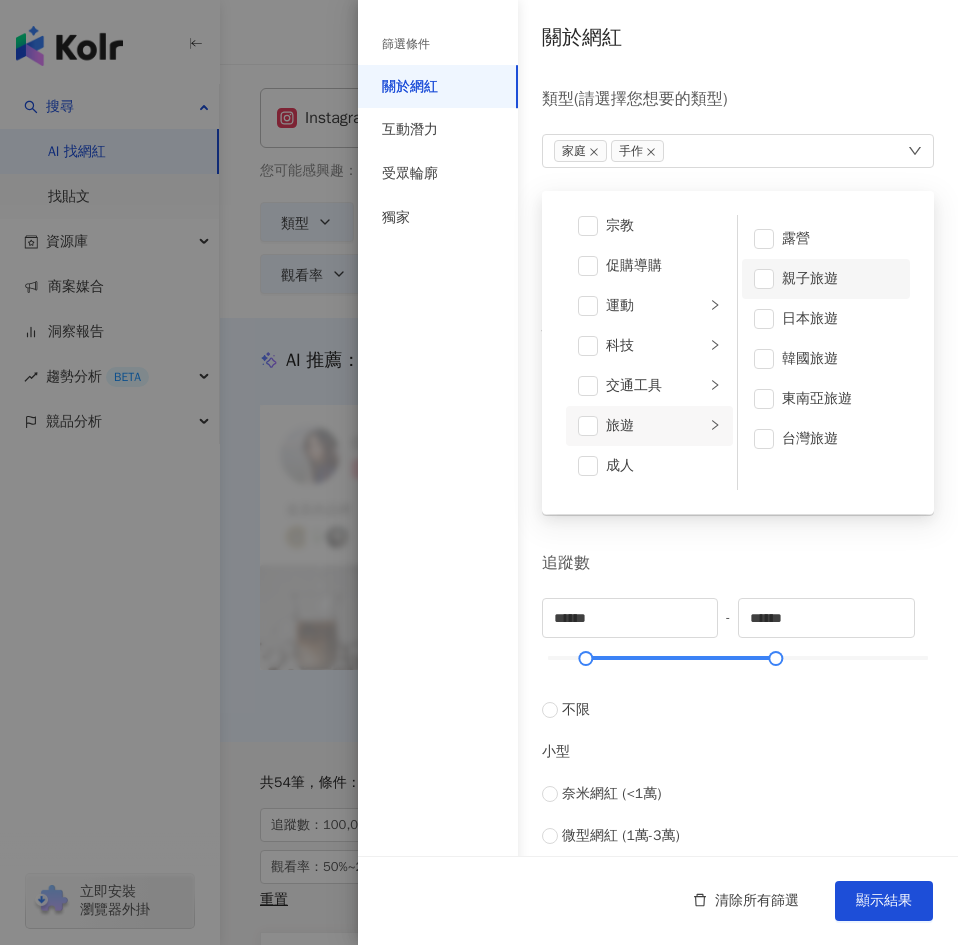 click on "親子旅遊" at bounding box center [840, 279] 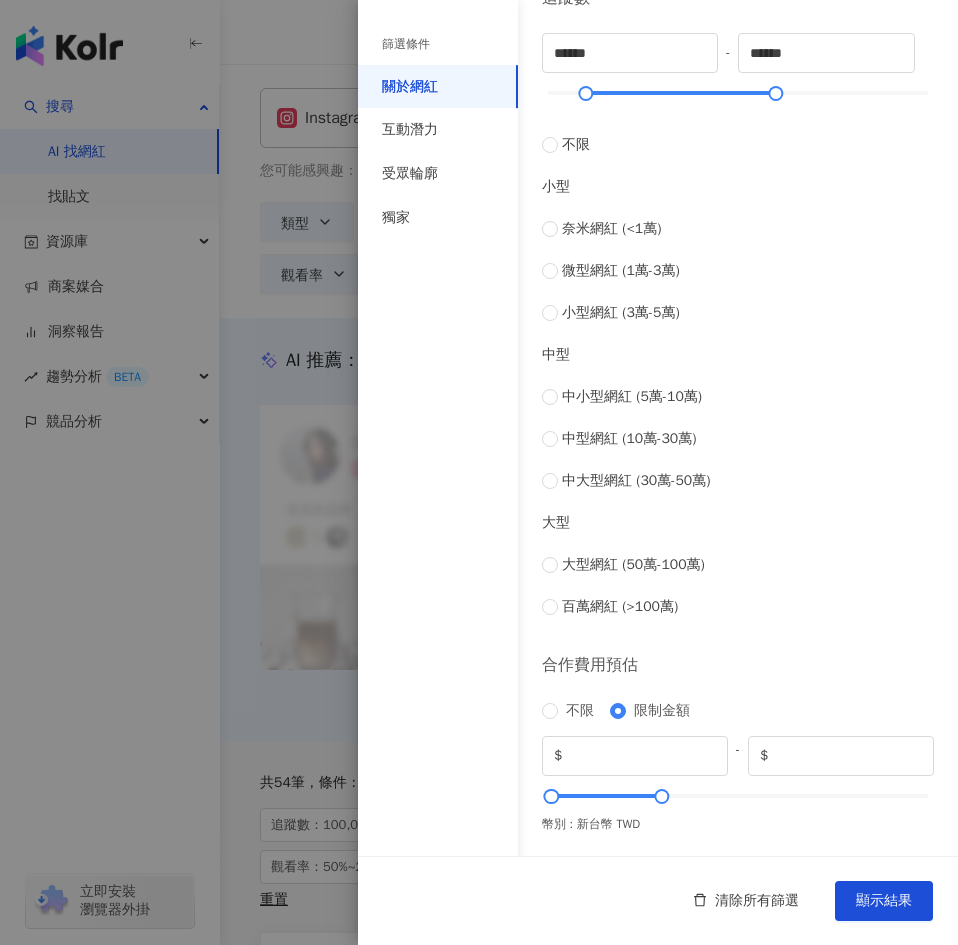 scroll, scrollTop: 0, scrollLeft: 0, axis: both 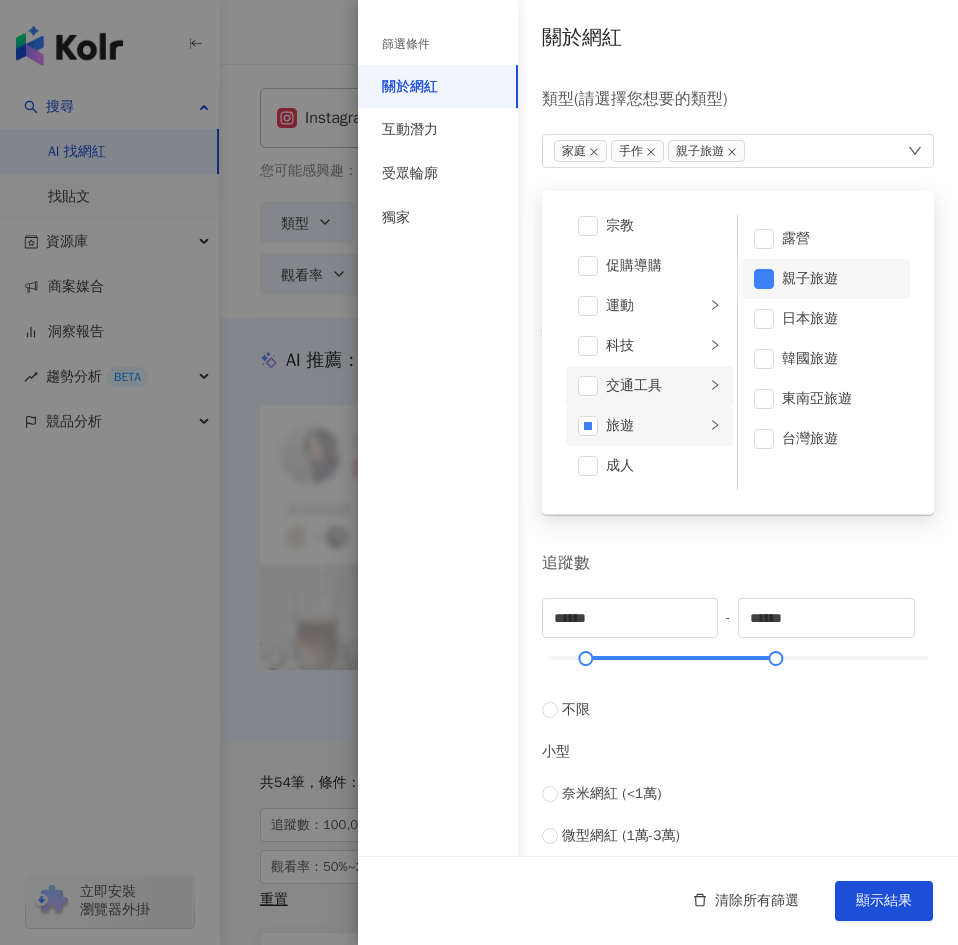 click on "交通工具" at bounding box center [655, 386] 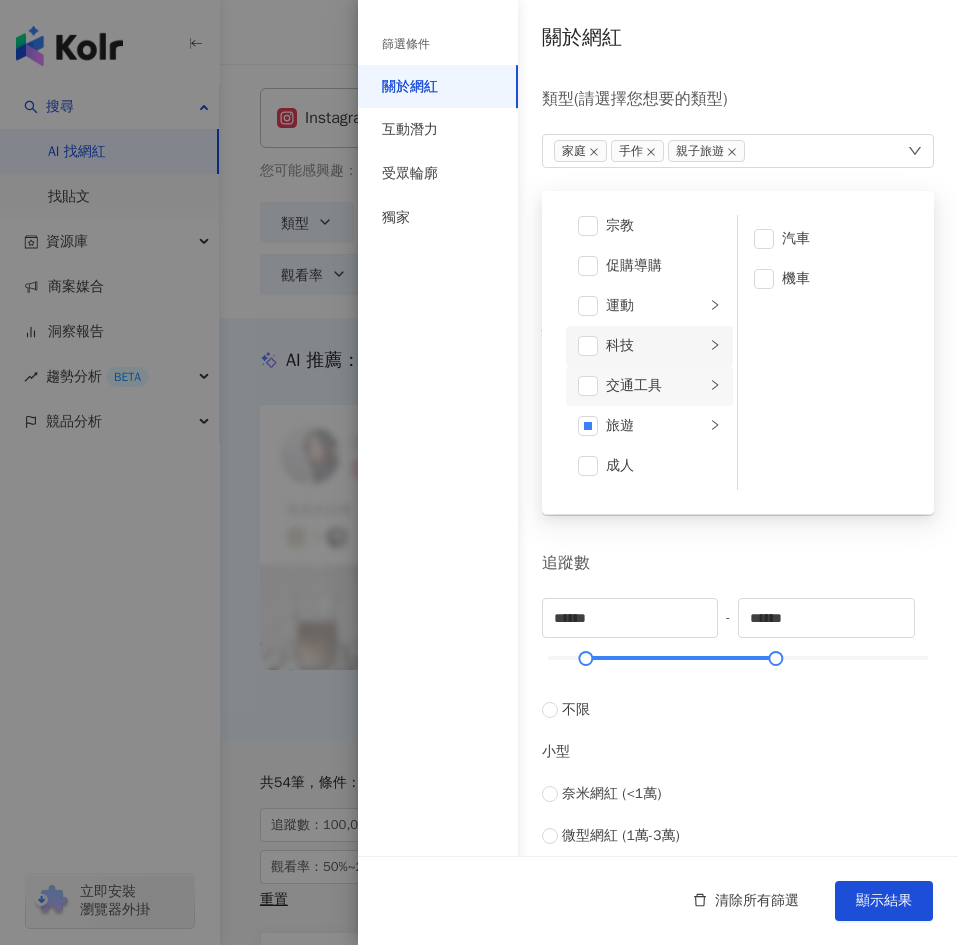 click on "科技" at bounding box center [655, 346] 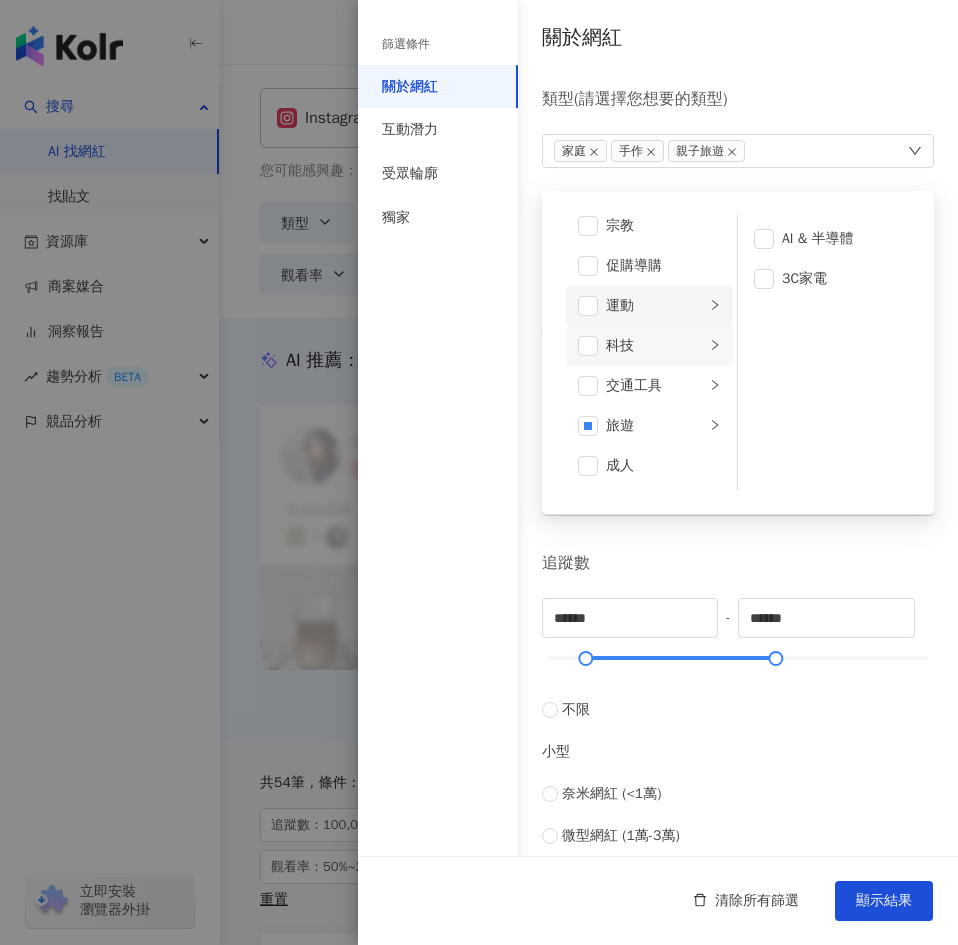 click on "運動" at bounding box center [655, 306] 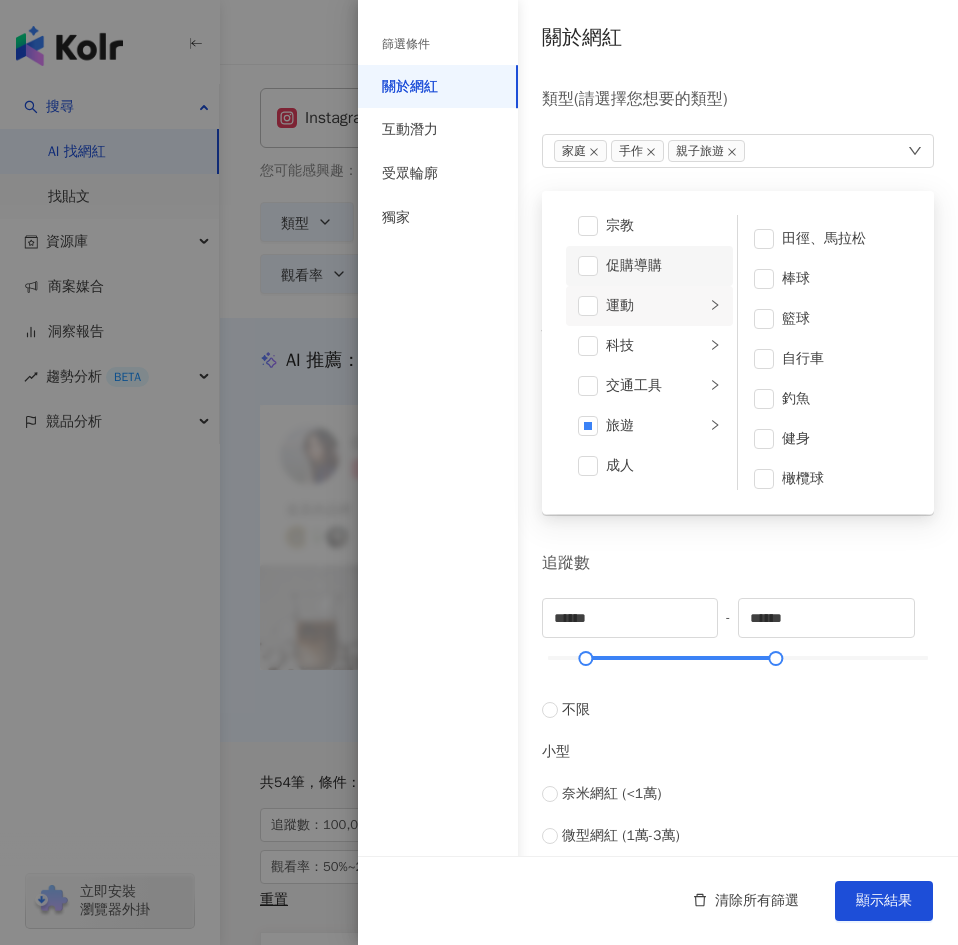 click on "促購導購" at bounding box center [663, 266] 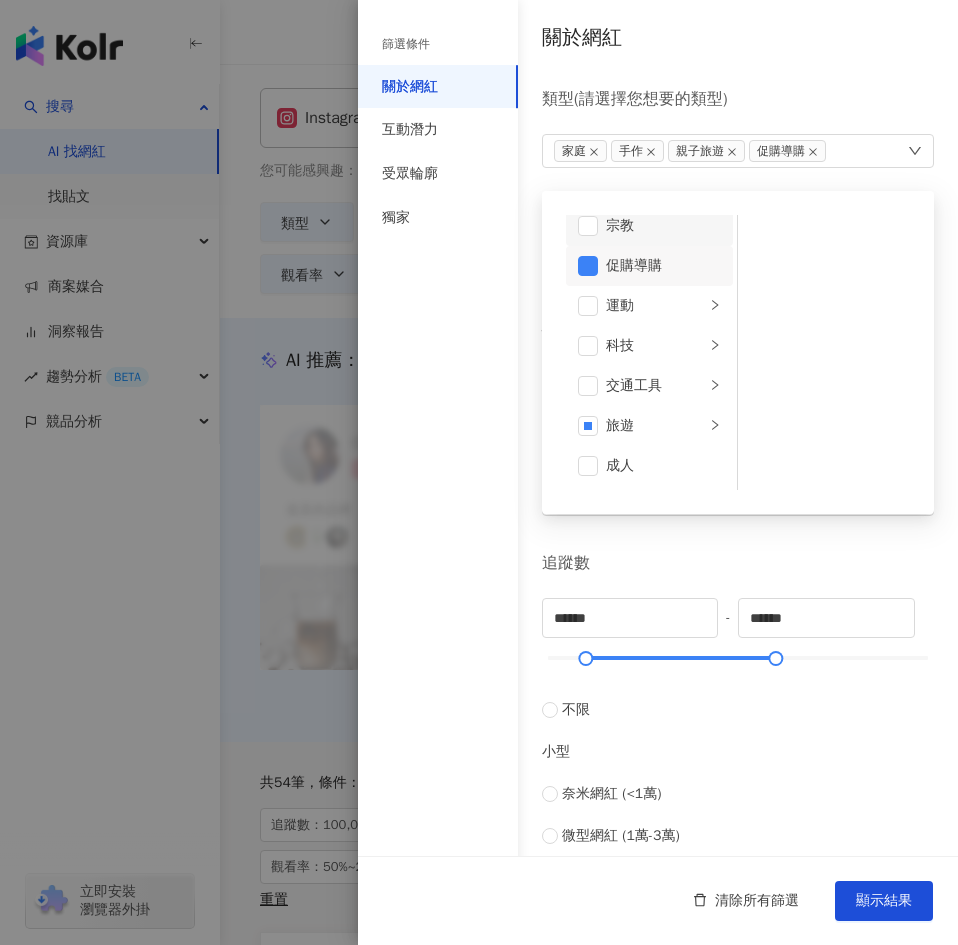 click on "宗教" at bounding box center (649, 226) 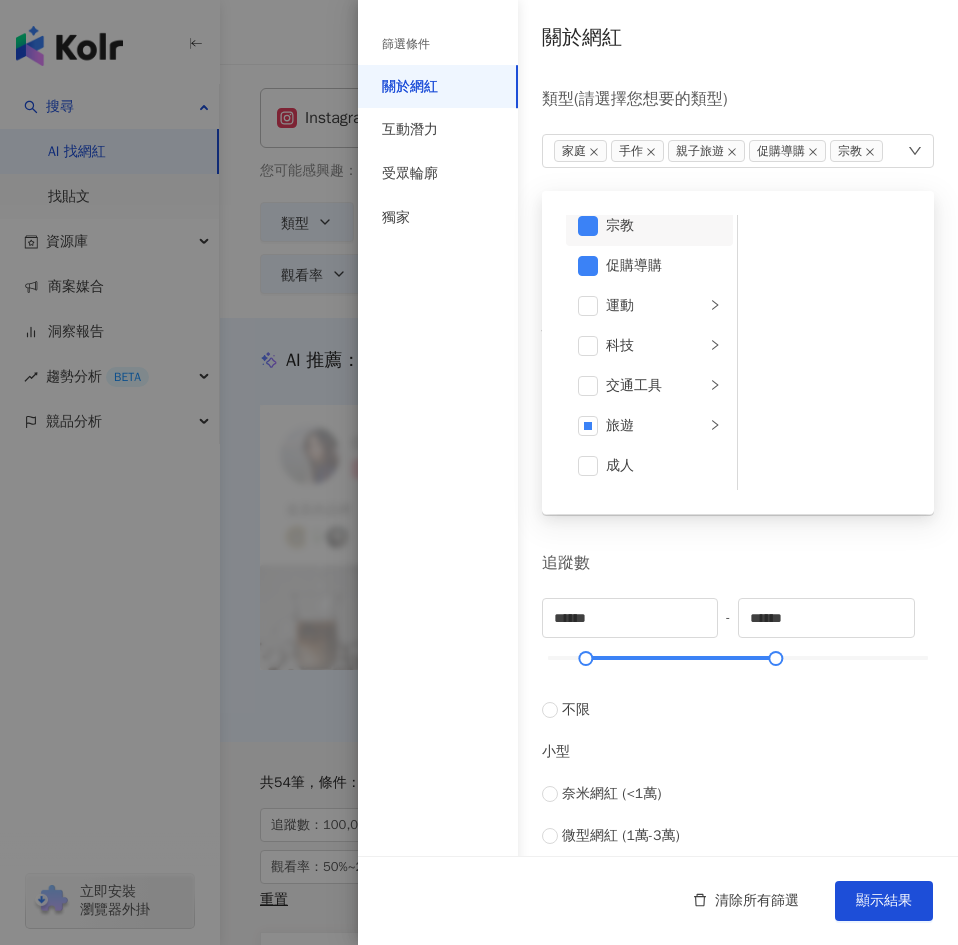 scroll, scrollTop: 684, scrollLeft: 0, axis: vertical 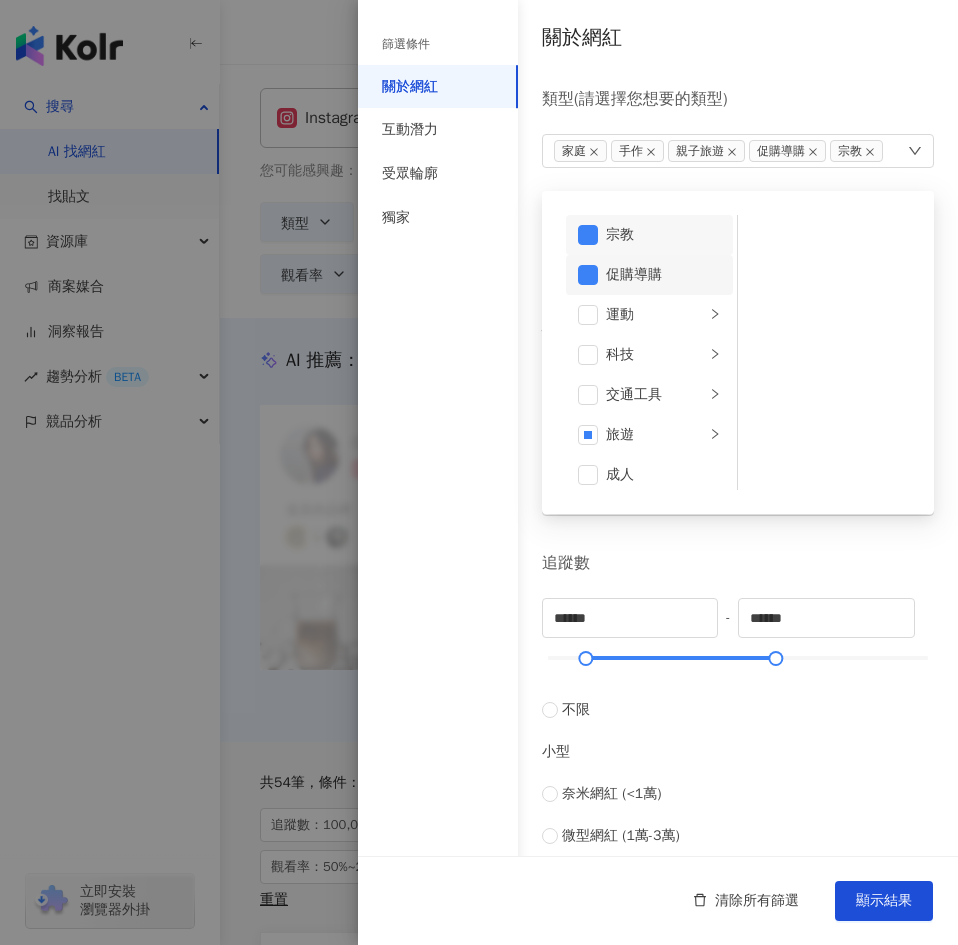 click on "促購導購" at bounding box center [663, 275] 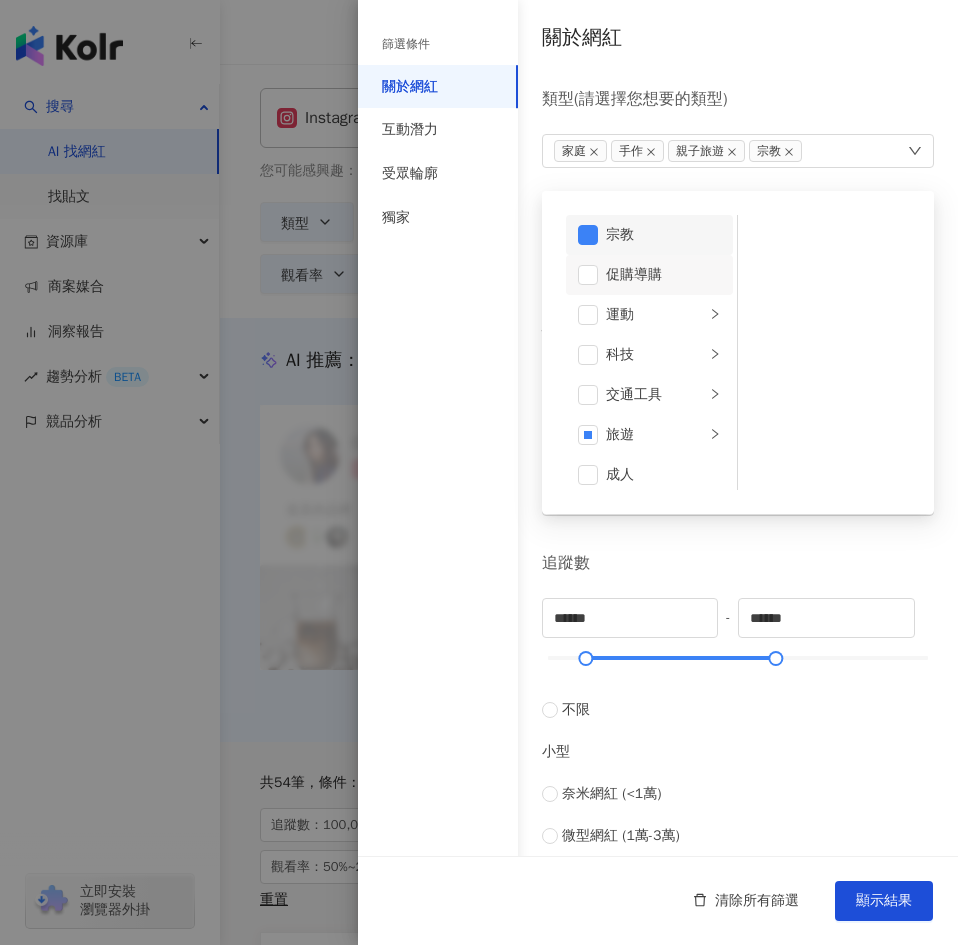 click on "宗教" at bounding box center (663, 235) 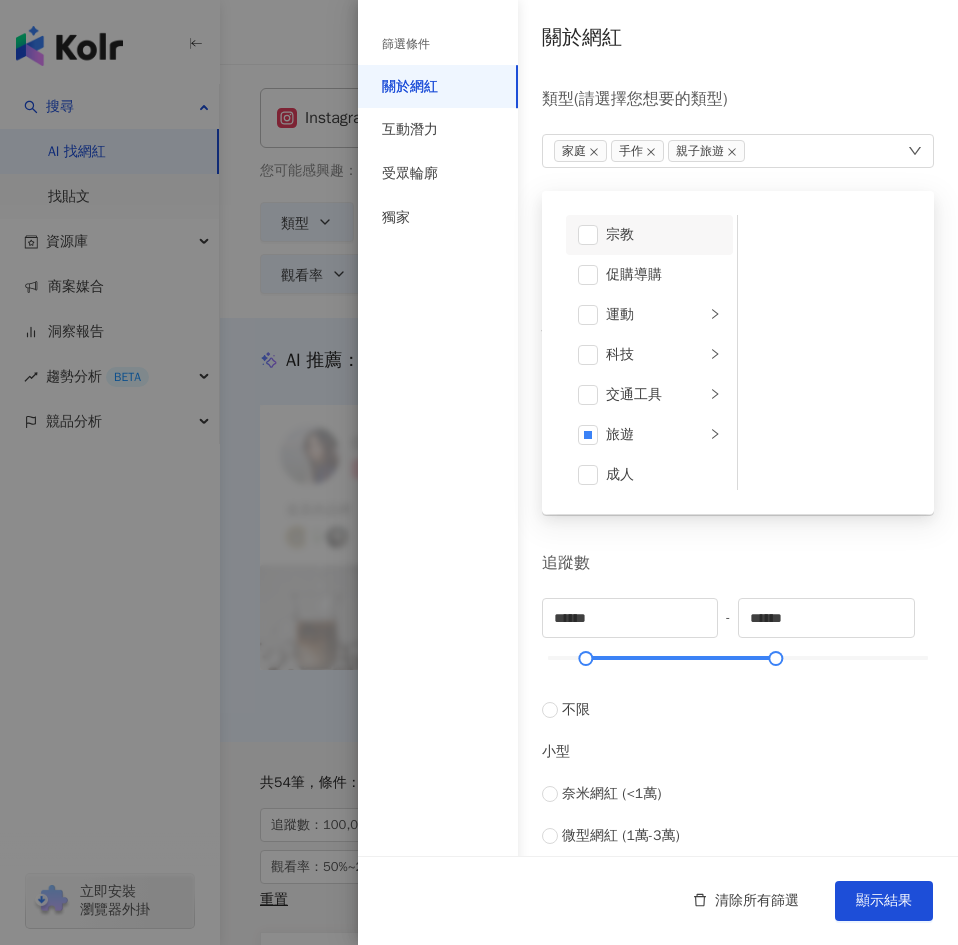 scroll, scrollTop: 184, scrollLeft: 0, axis: vertical 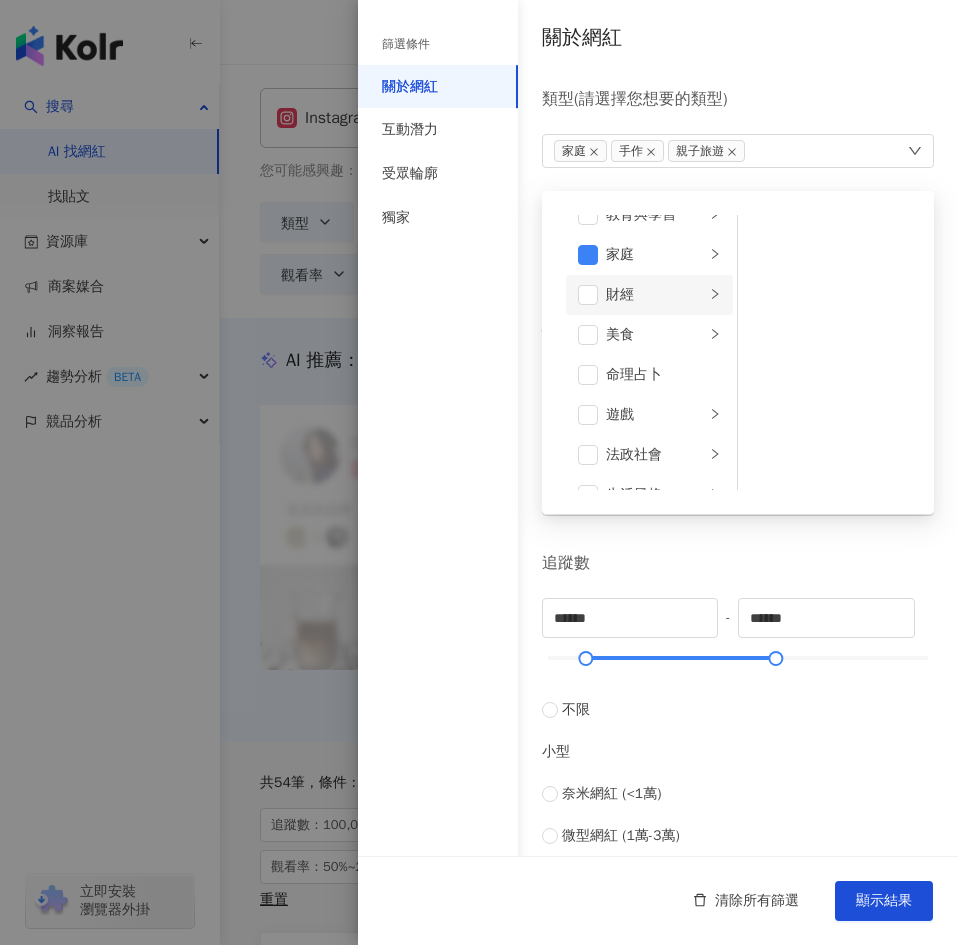 click on "財經" at bounding box center [655, 295] 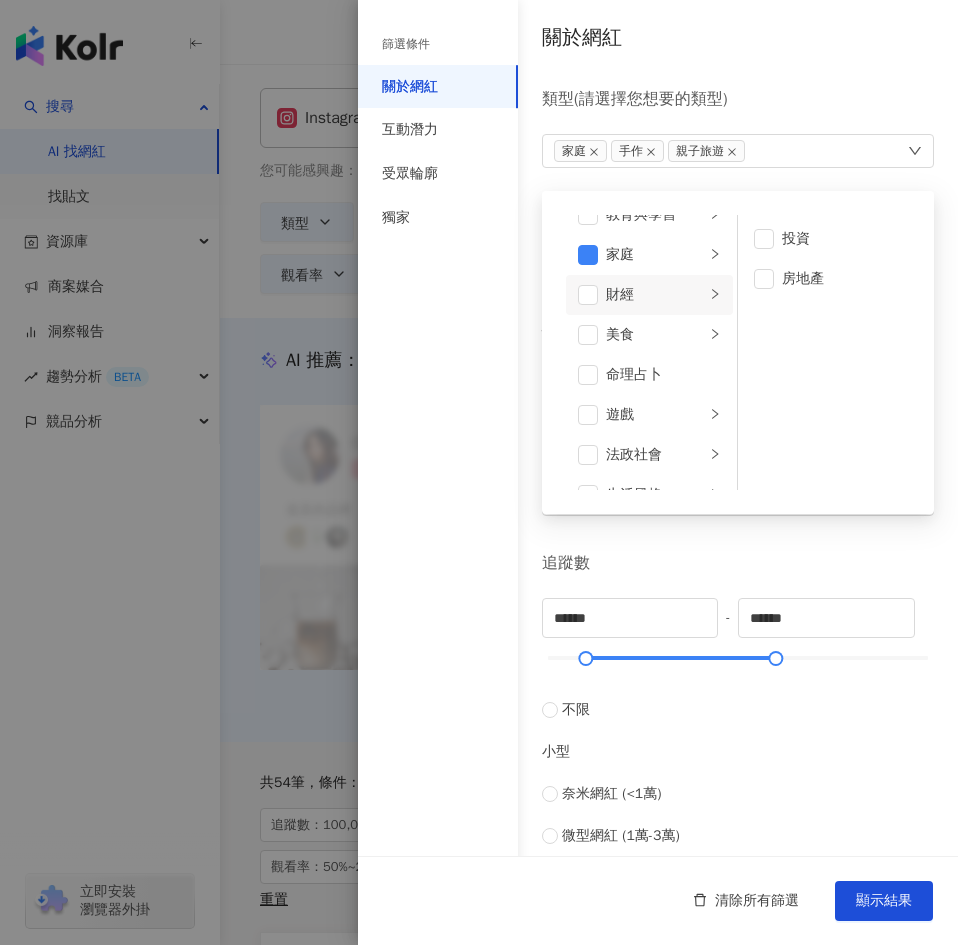click on "財經" at bounding box center (655, 295) 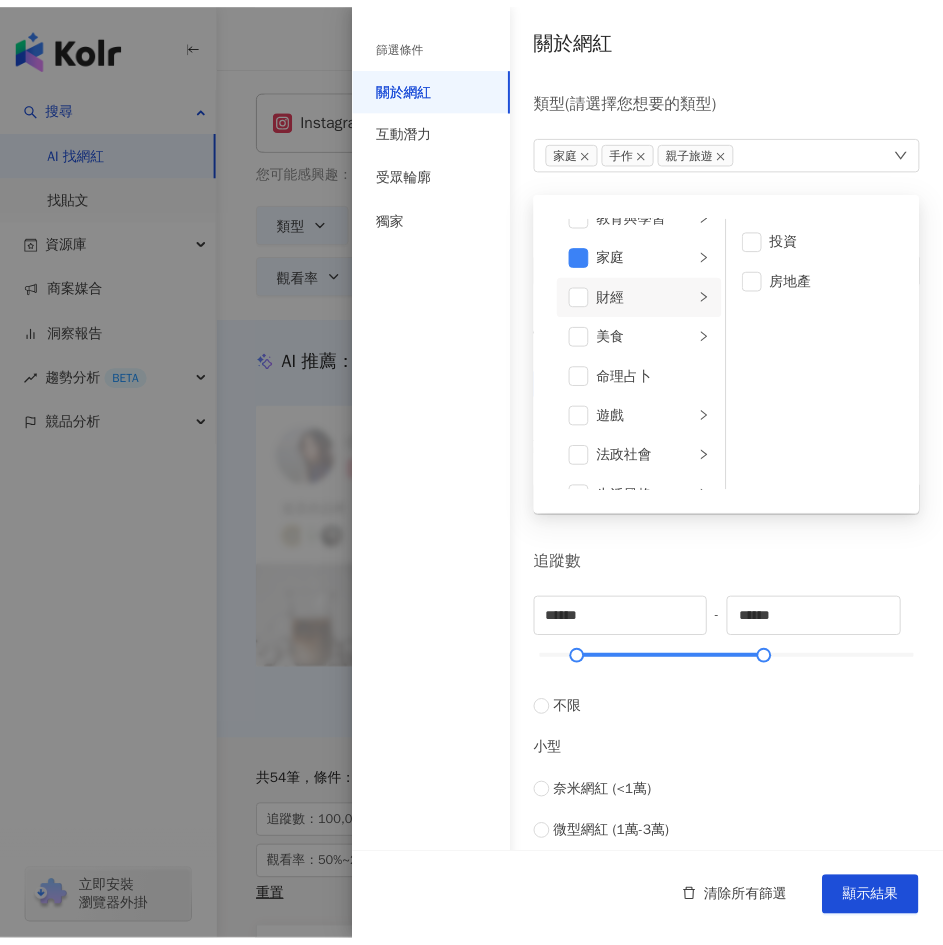 scroll, scrollTop: 0, scrollLeft: 0, axis: both 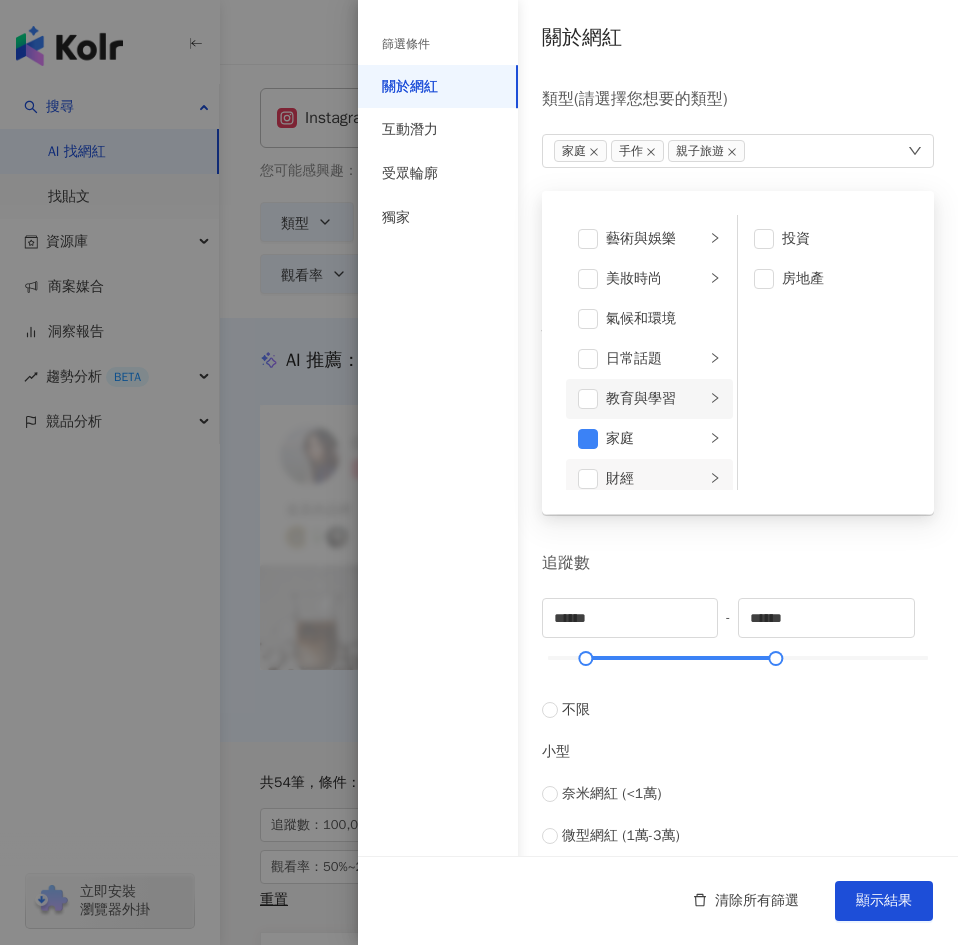 click on "教育與學習" at bounding box center (655, 399) 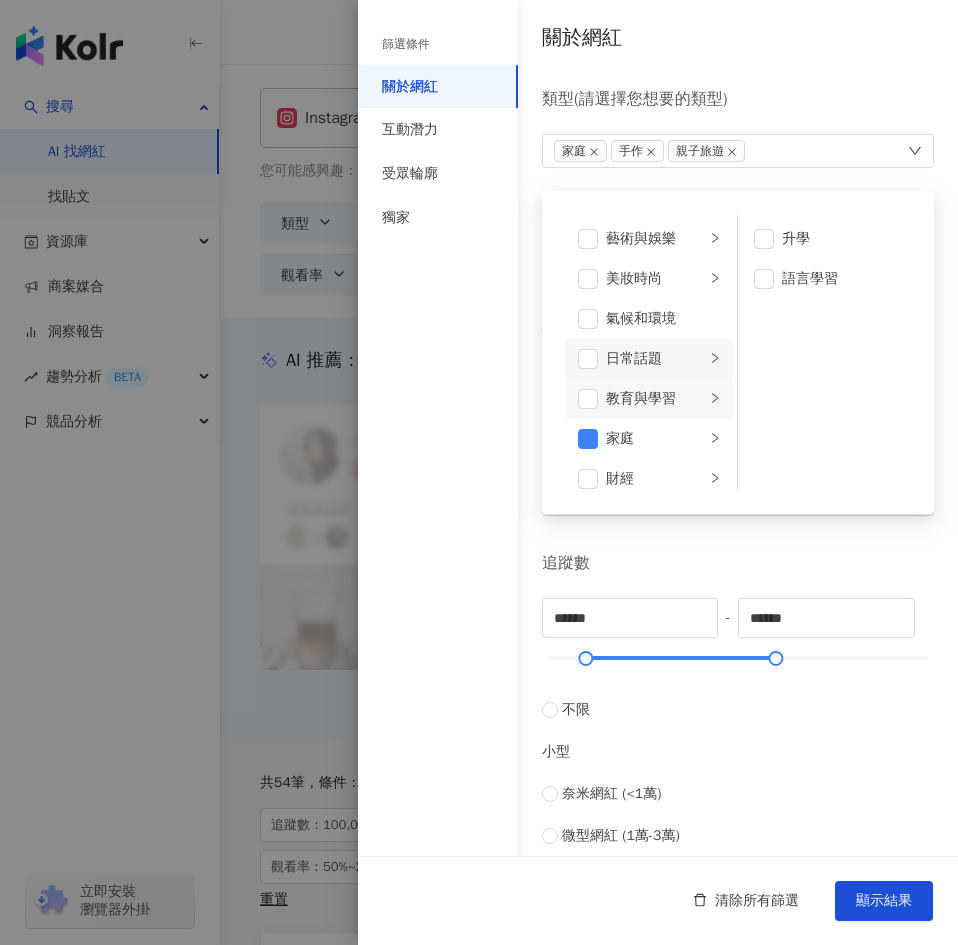 click on "日常話題" at bounding box center [655, 359] 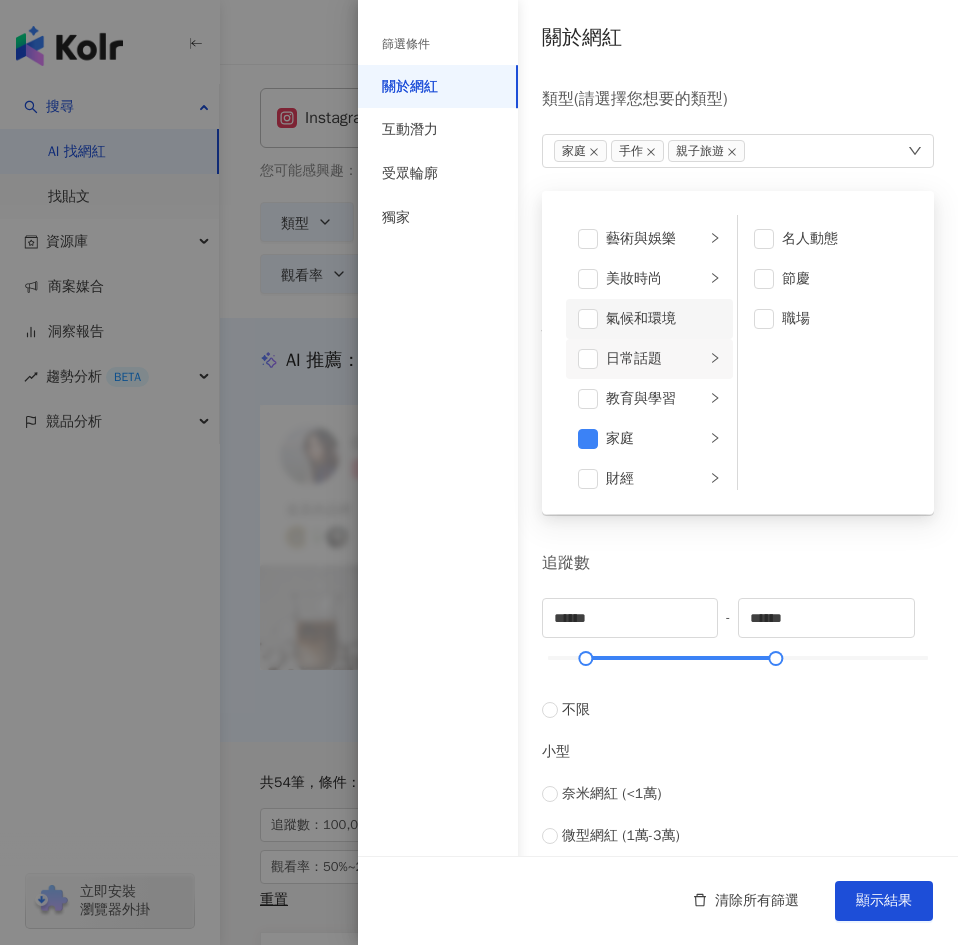click on "氣候和環境" at bounding box center (663, 319) 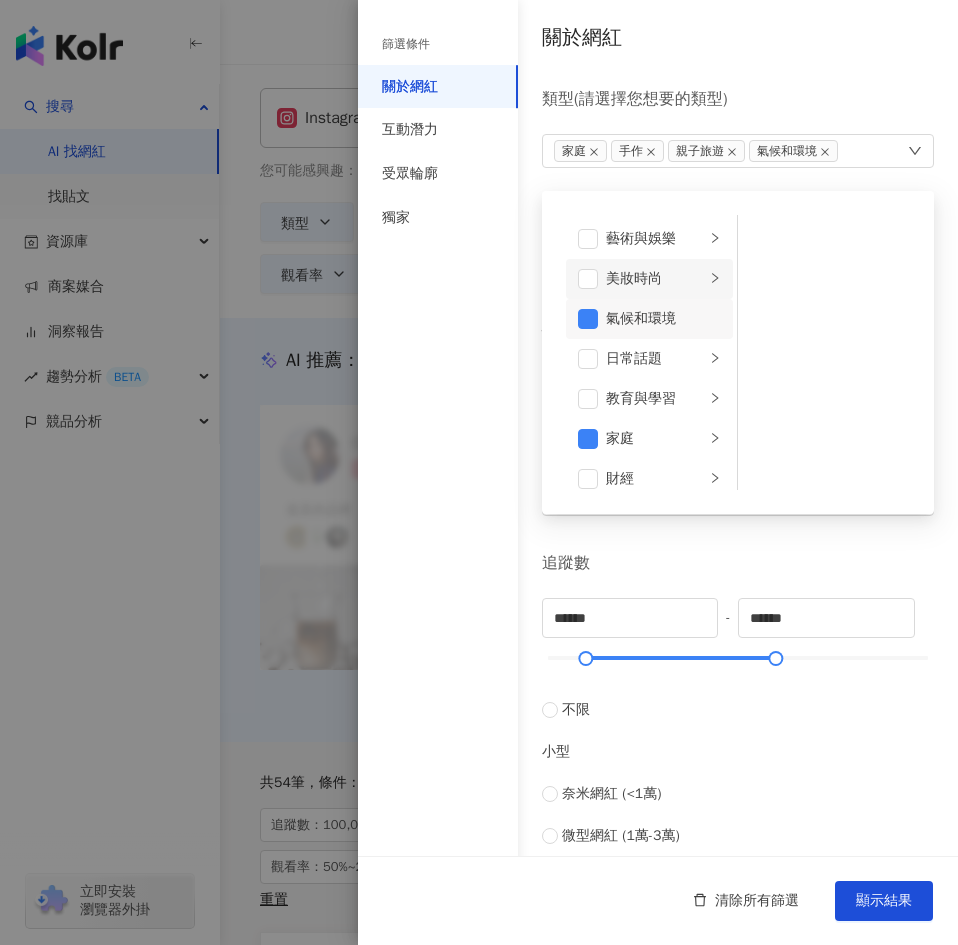 click on "美妝時尚" at bounding box center [655, 279] 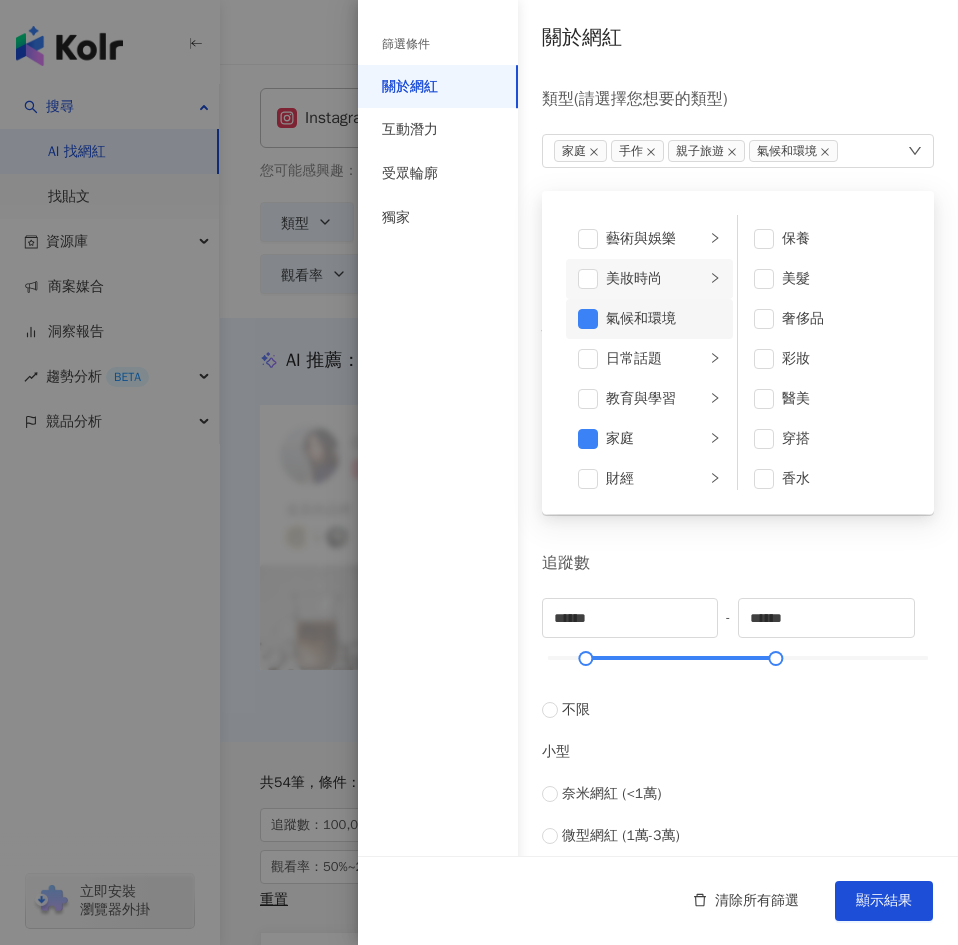 click on "氣候和環境" at bounding box center (663, 319) 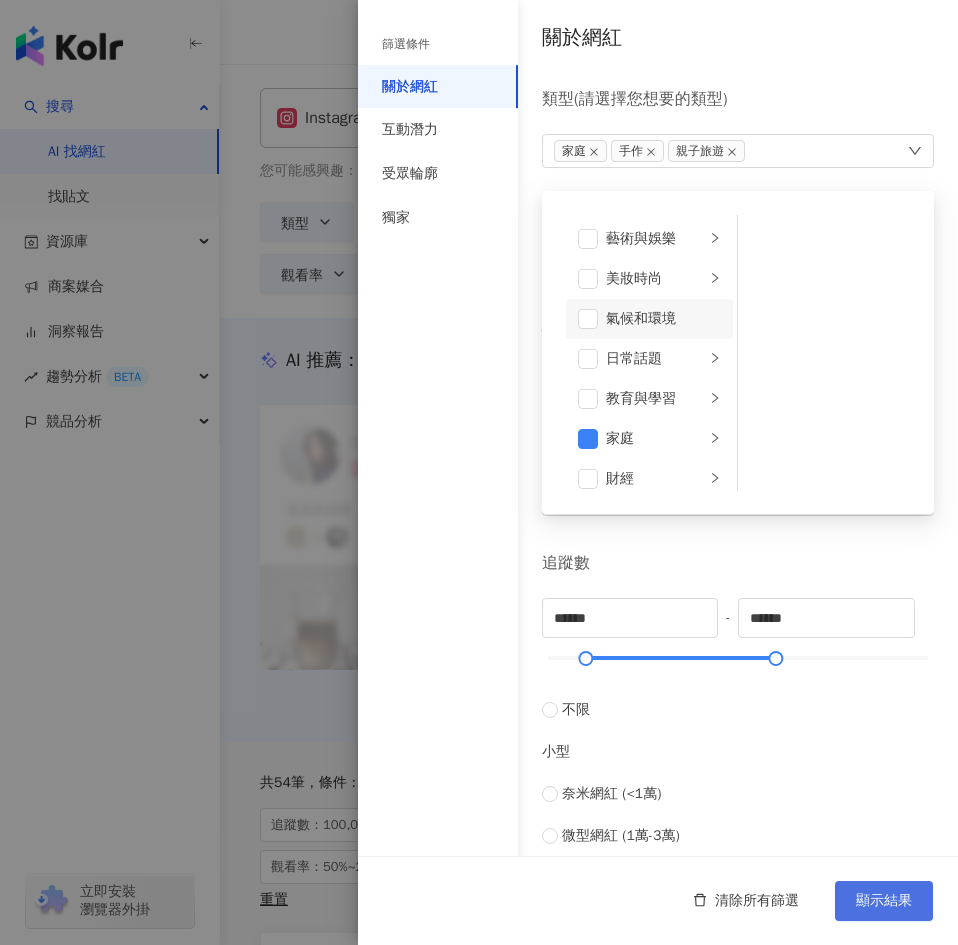 click on "顯示結果" at bounding box center [884, 901] 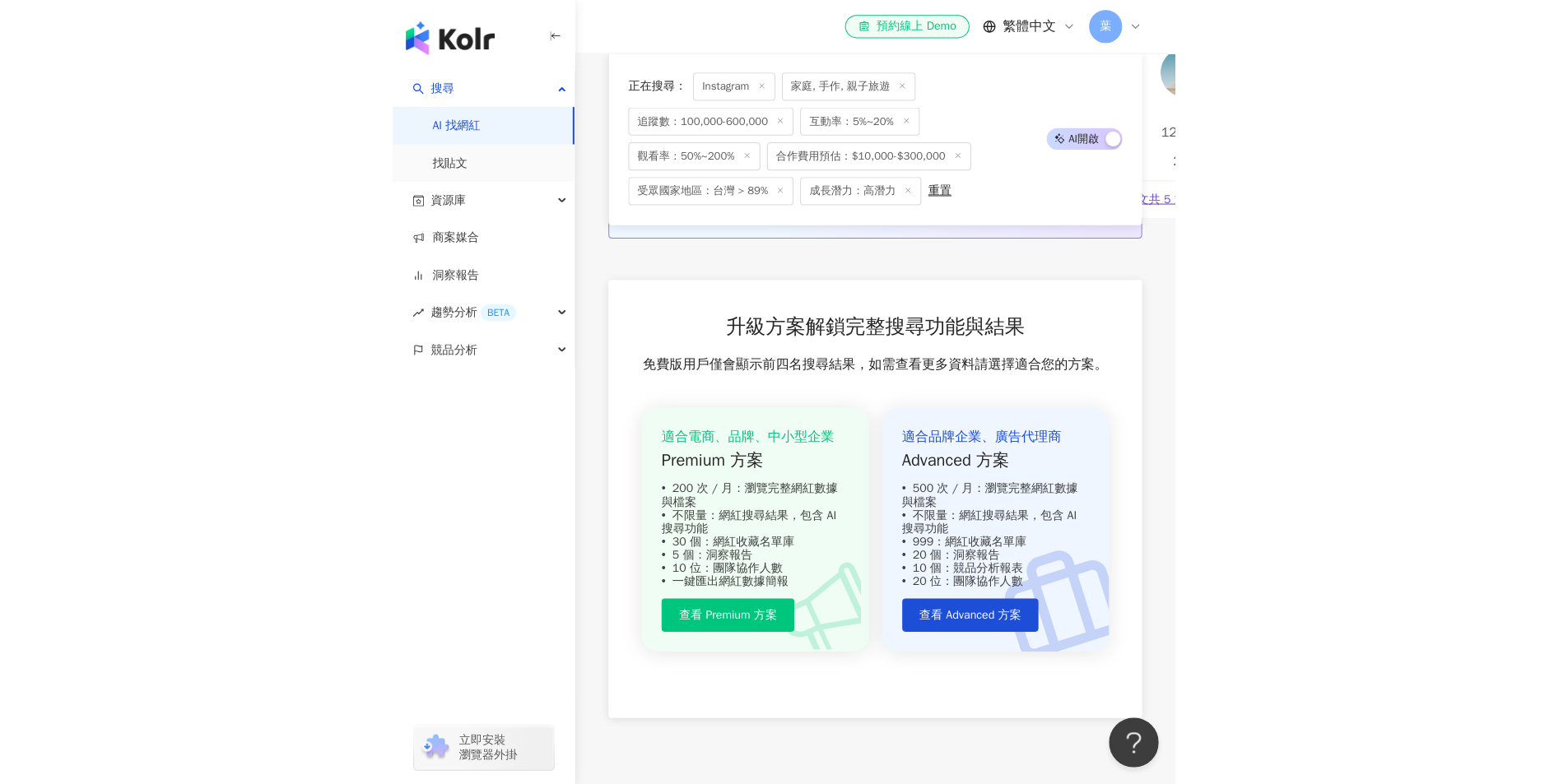 scroll, scrollTop: 807, scrollLeft: 0, axis: vertical 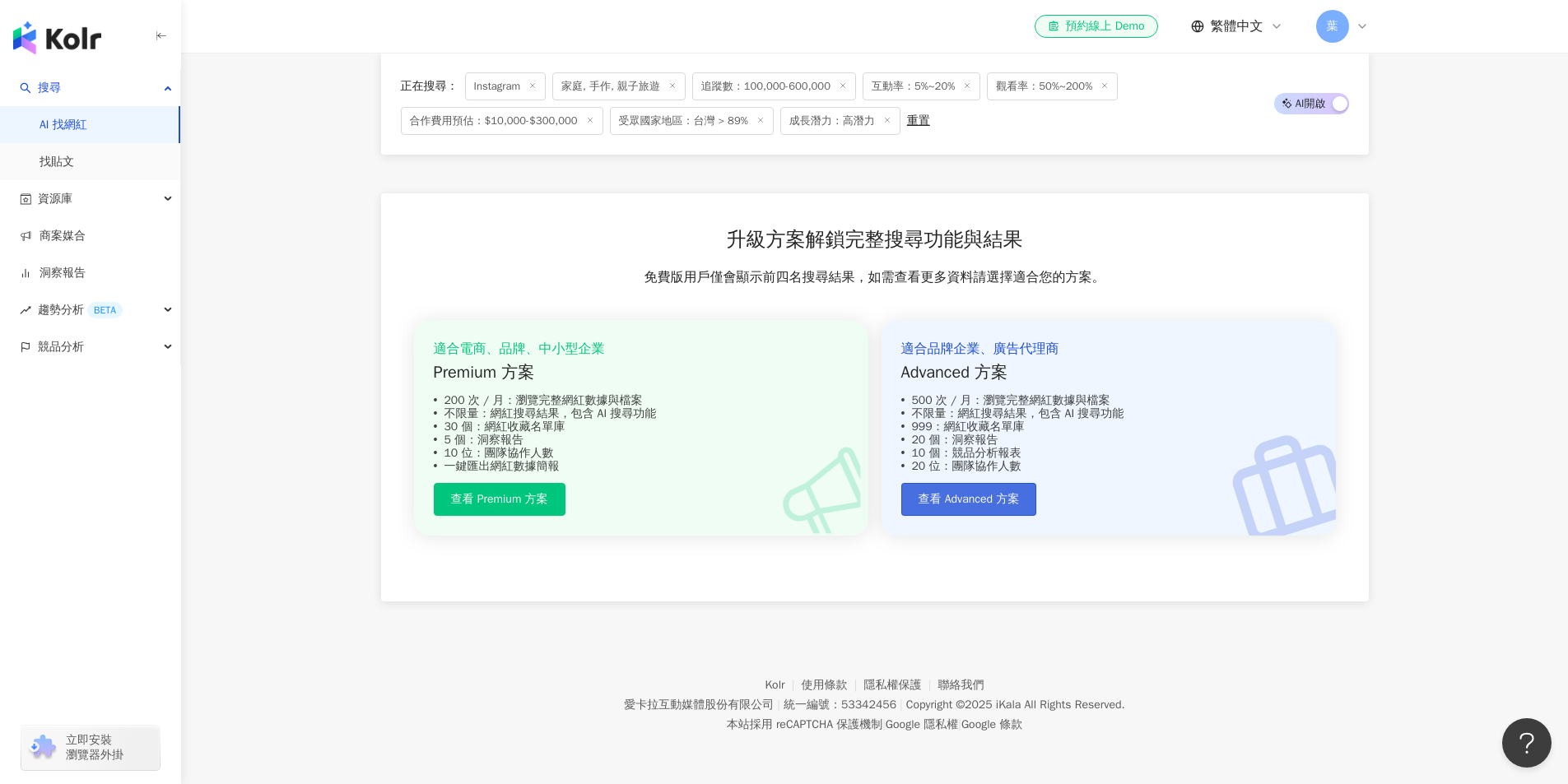 click on "查看 Advanced 方案" at bounding box center [969, 499] 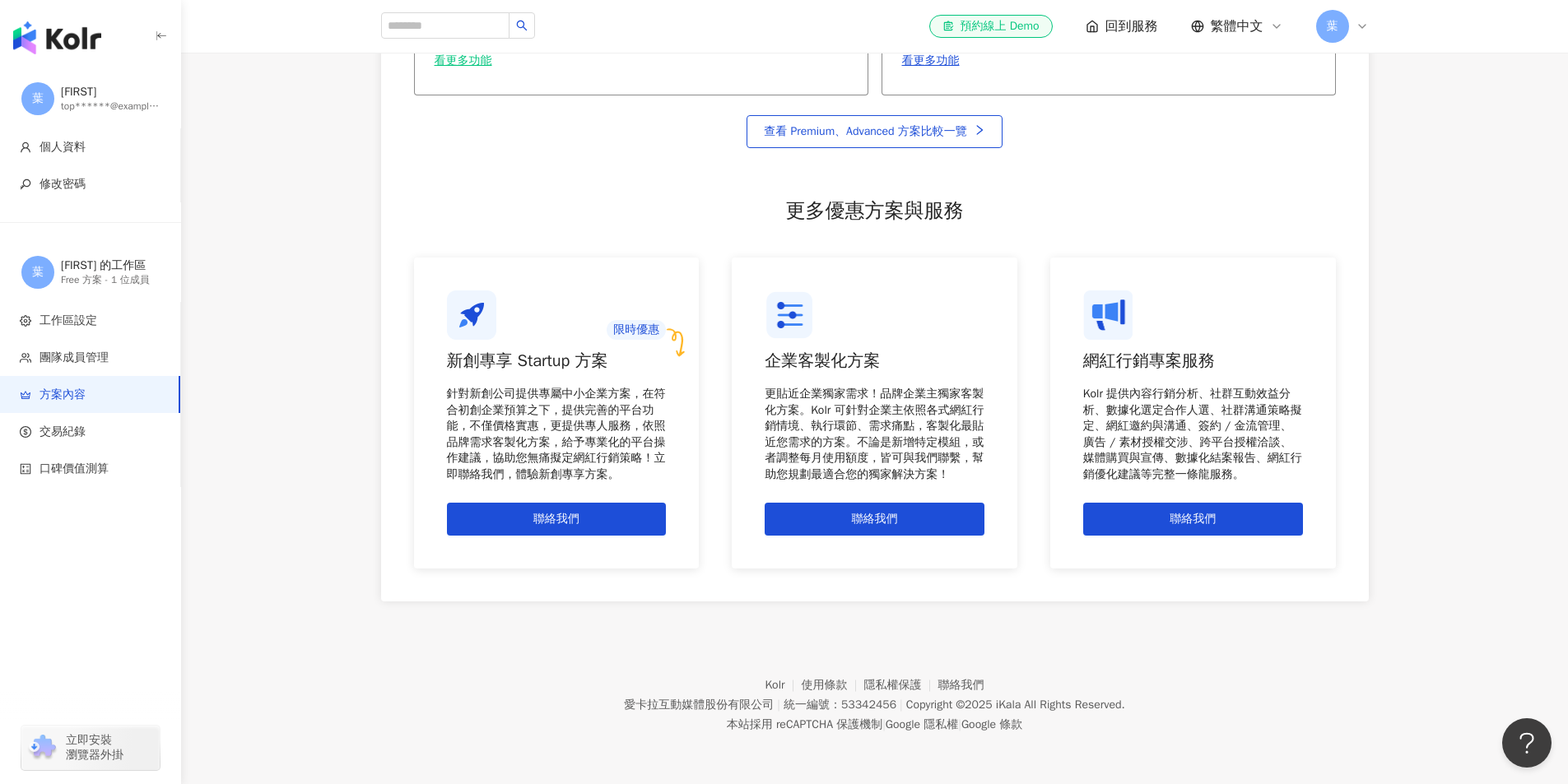 scroll, scrollTop: 0, scrollLeft: 0, axis: both 